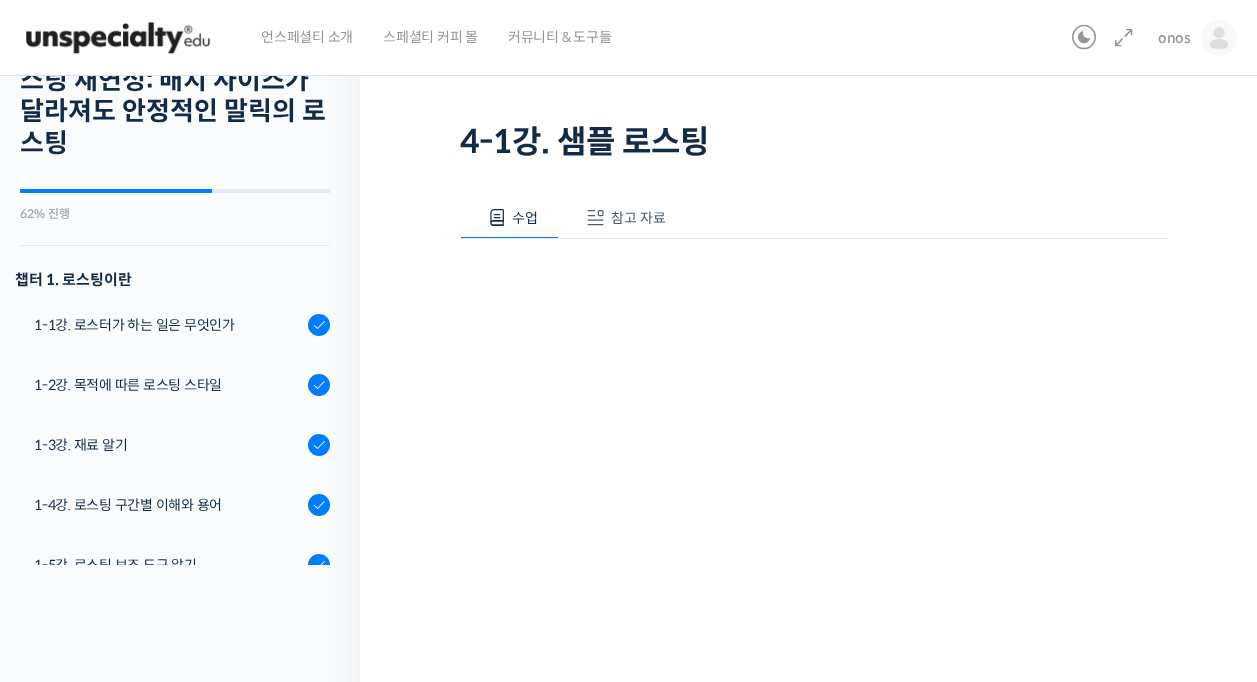 scroll, scrollTop: 0, scrollLeft: 0, axis: both 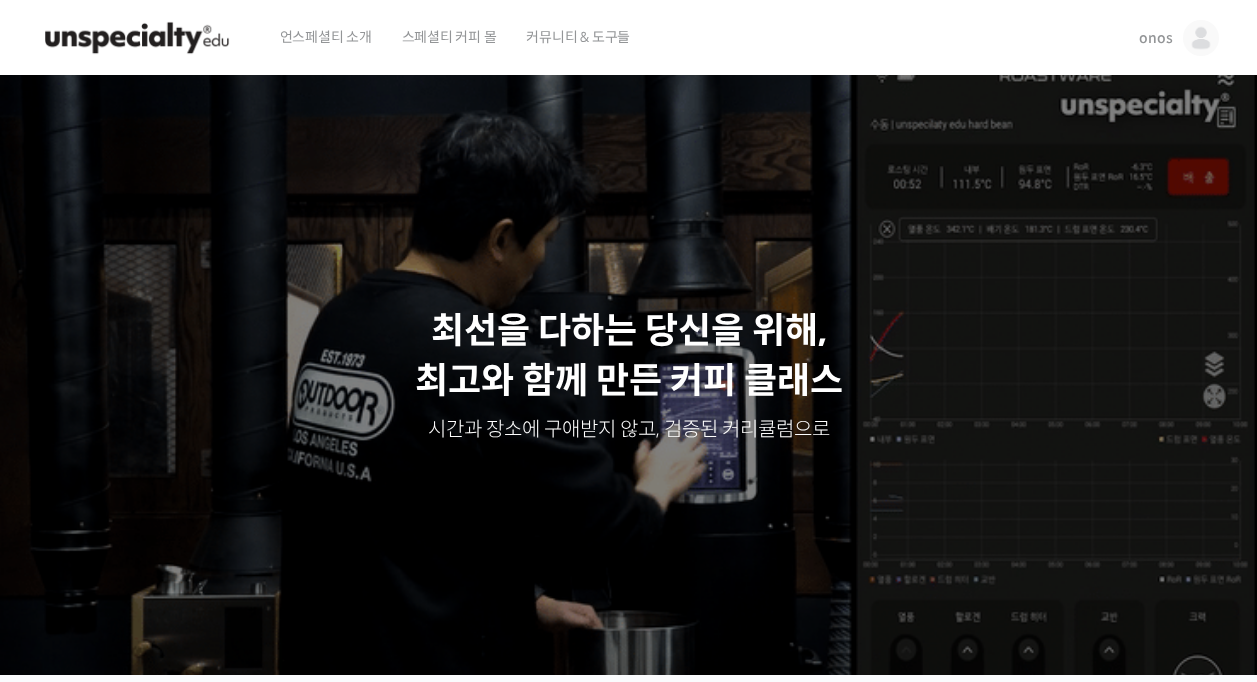click on "언스페셜티 소개
스페셜티 커피 몰
커뮤니티 & 도구들
onos
onos
@[USERNAME]
내가 등록한 강의
나의 자격증
수강생 그룹
내가 참여한 게시글
내 계정
로그아웃" at bounding box center [629, 38] 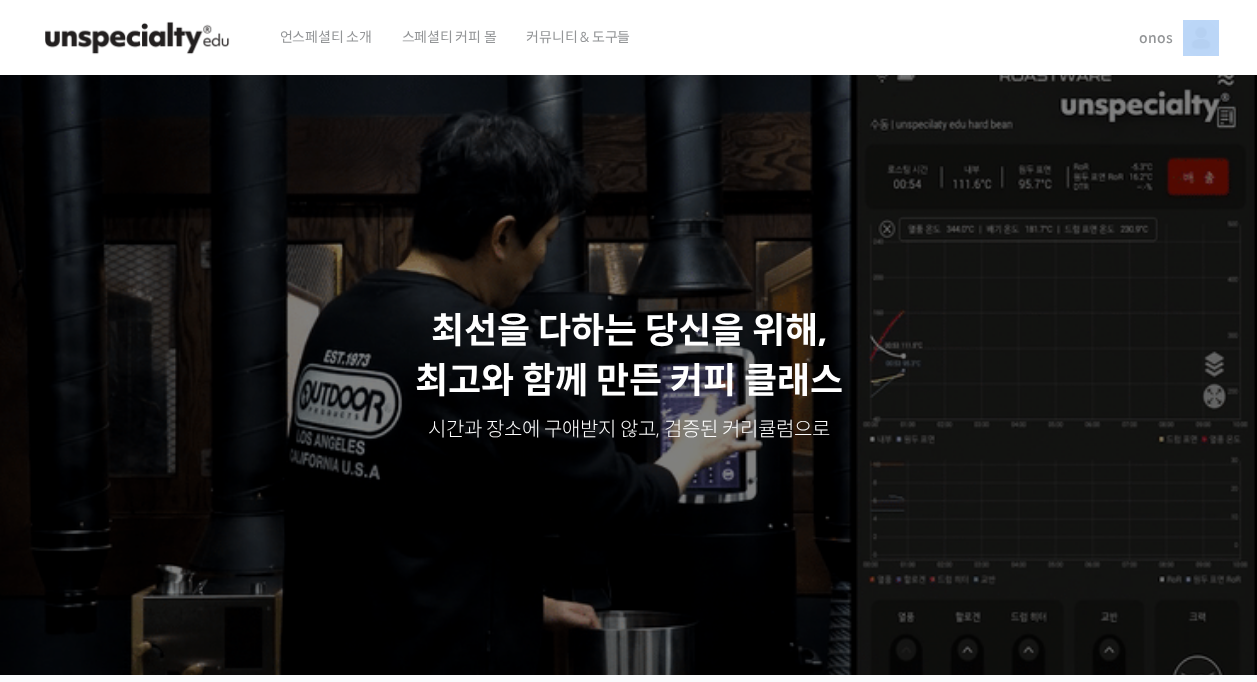 click on "언스페셜티 소개
스페셜티 커피 몰
커뮤니티 & 도구들
onos
onos
@nhs34751752665118
내가 등록한 강의
나의 자격증
수강생 그룹
내가 참여한 게시글
내 계정
로그아웃" at bounding box center (629, 38) 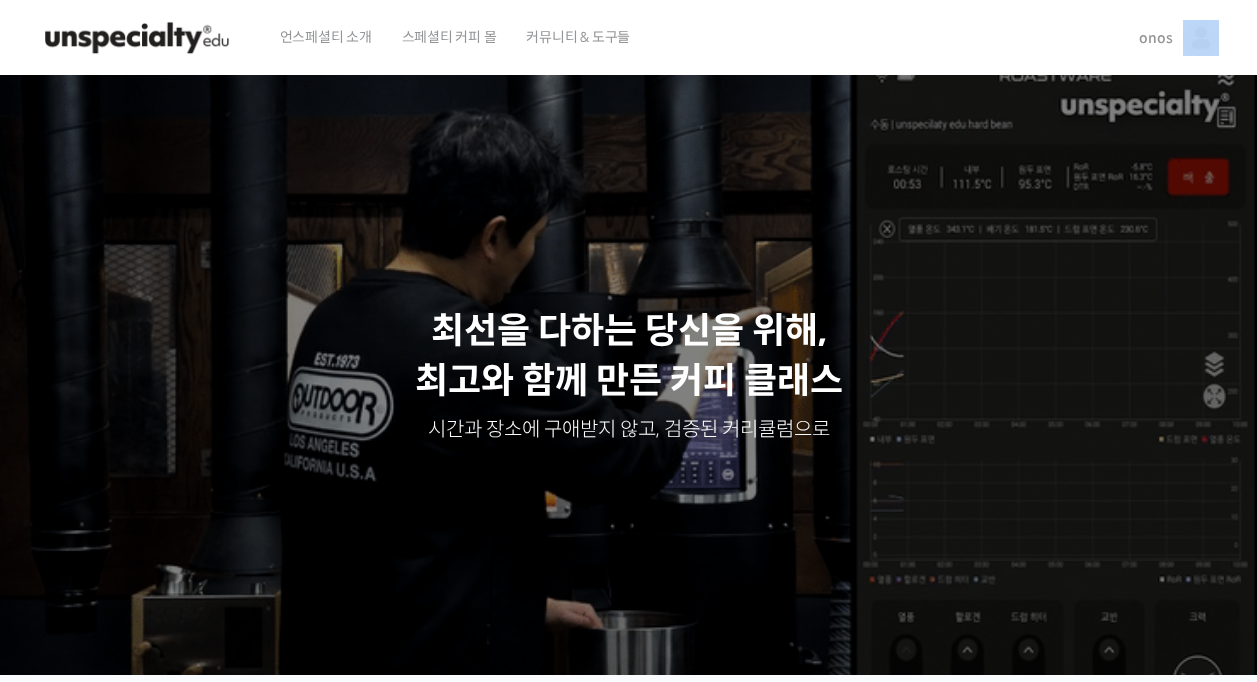 drag, startPoint x: 1219, startPoint y: 41, endPoint x: 1206, endPoint y: 36, distance: 13.928389 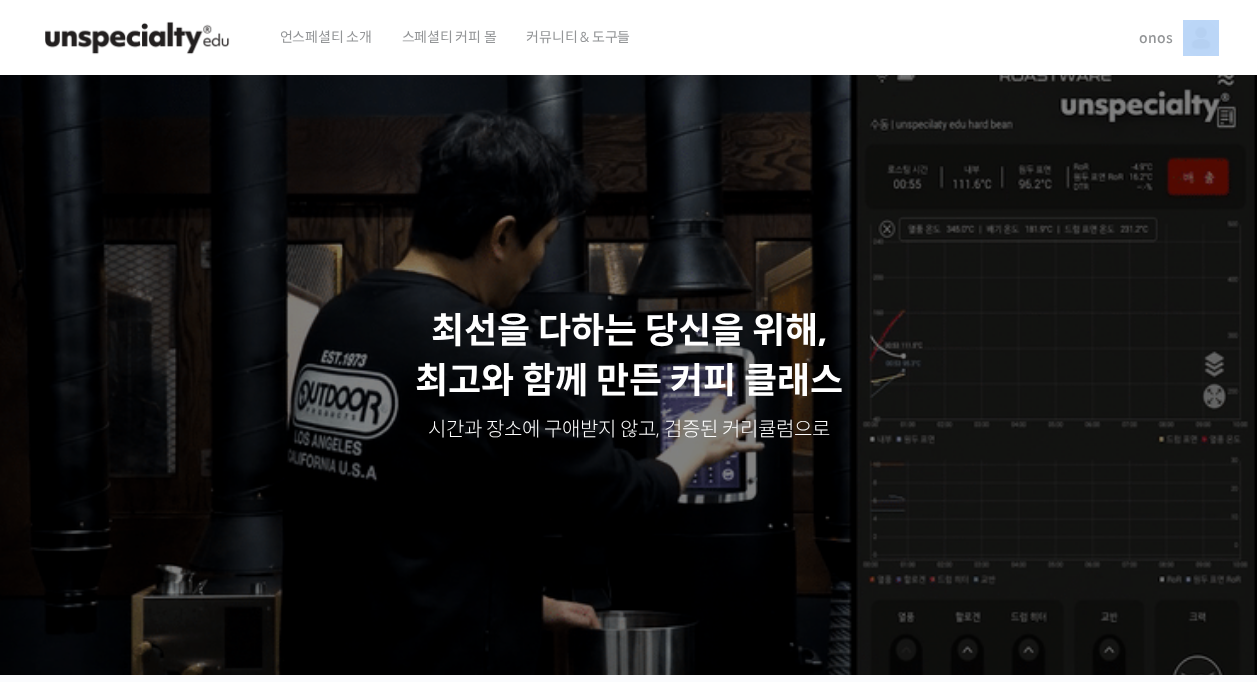 click at bounding box center [1201, 38] 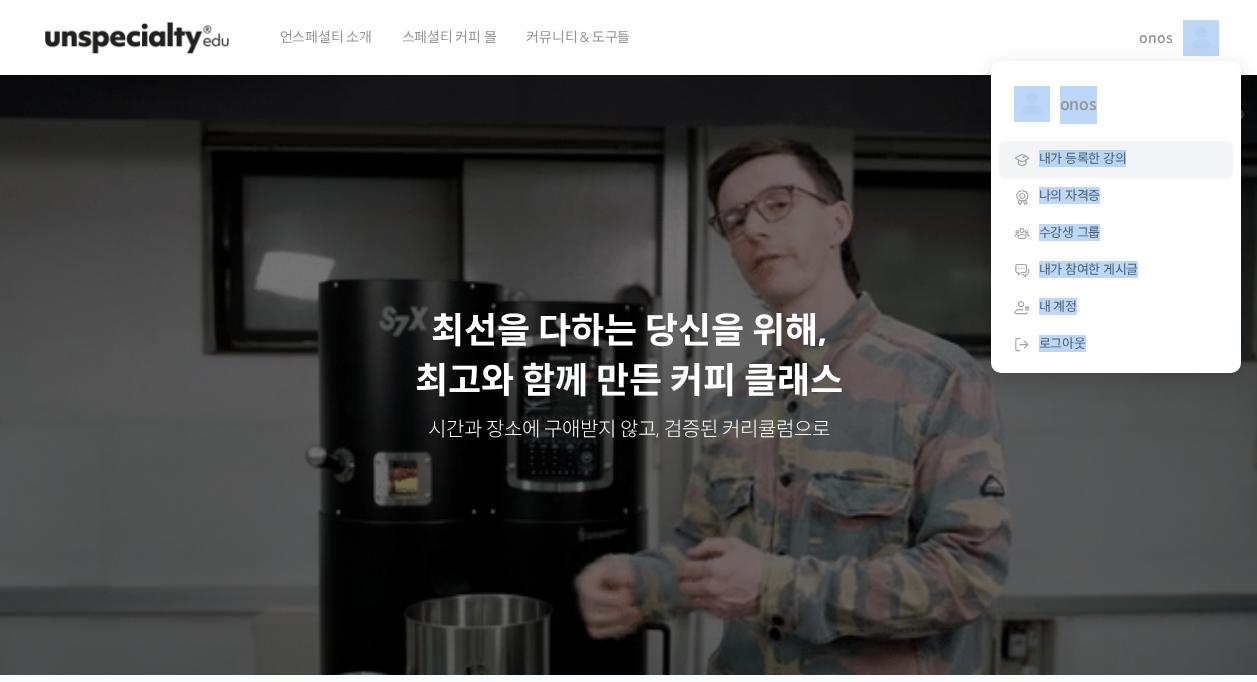 click on "내가 등록한 강의" at bounding box center (1083, 158) 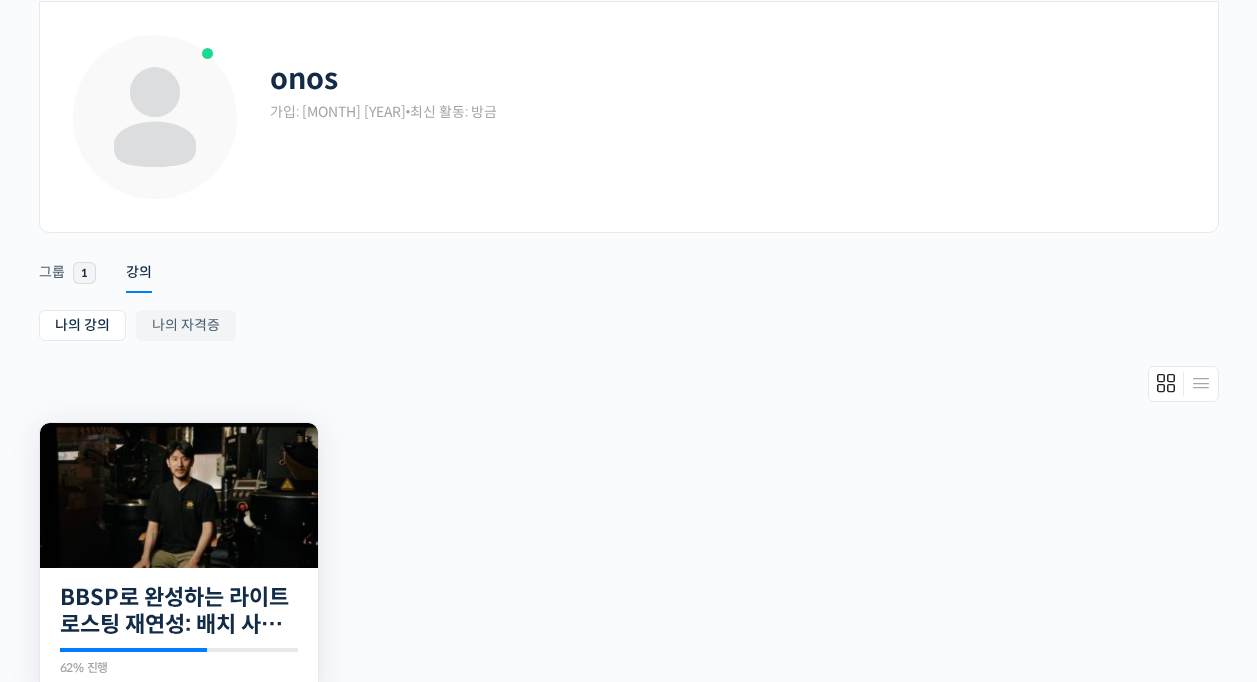 scroll, scrollTop: 300, scrollLeft: 0, axis: vertical 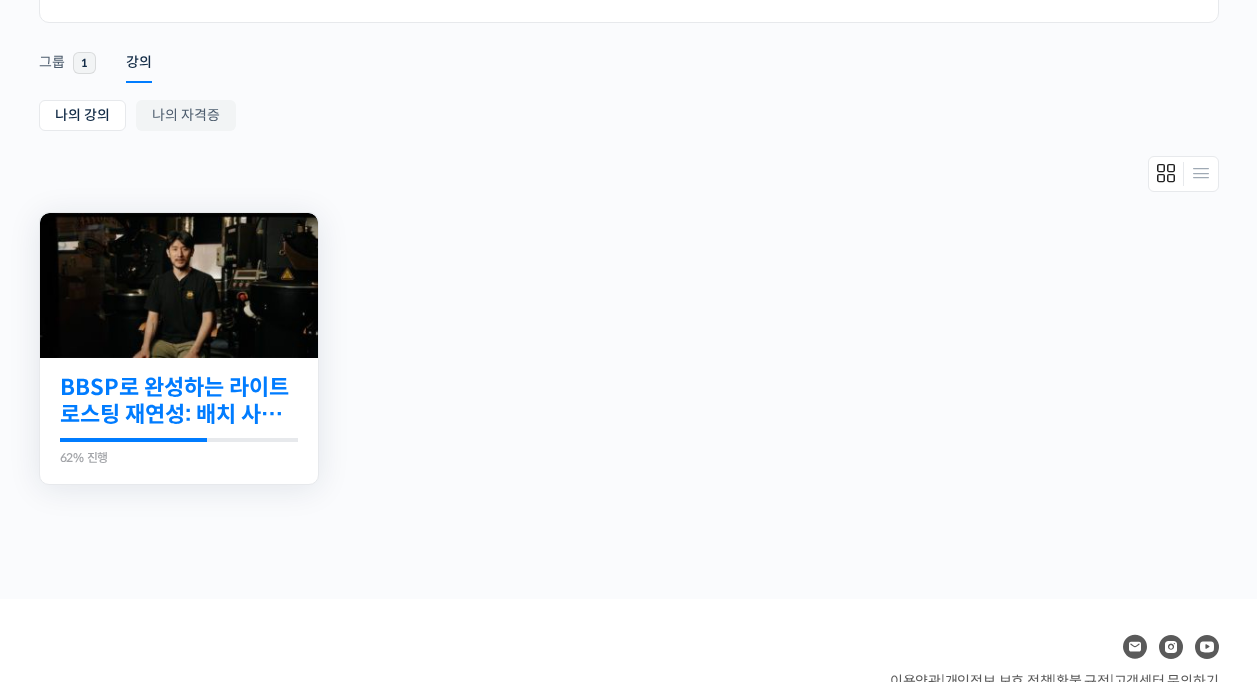 click on "BBSP로 완성하는 라이트 로스팅 재연성: 배치 사이즈가 달라져도 안정적인 말릭의 로스팅" at bounding box center [179, 401] 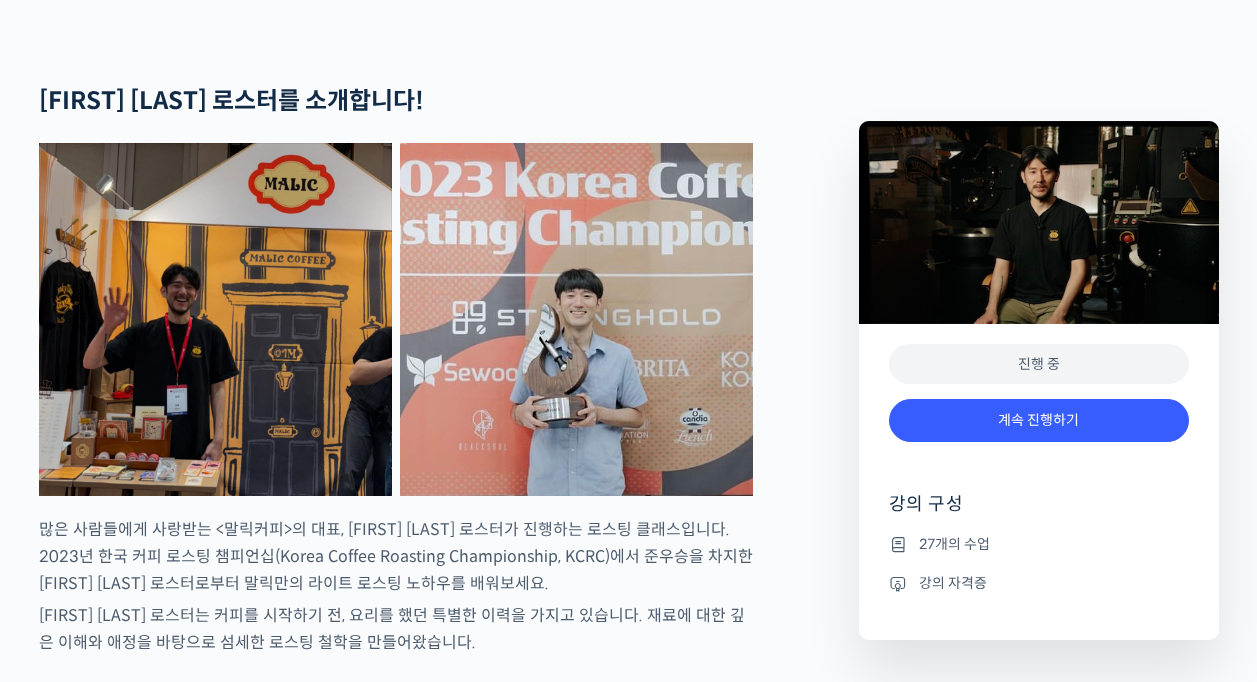 scroll, scrollTop: 1000, scrollLeft: 0, axis: vertical 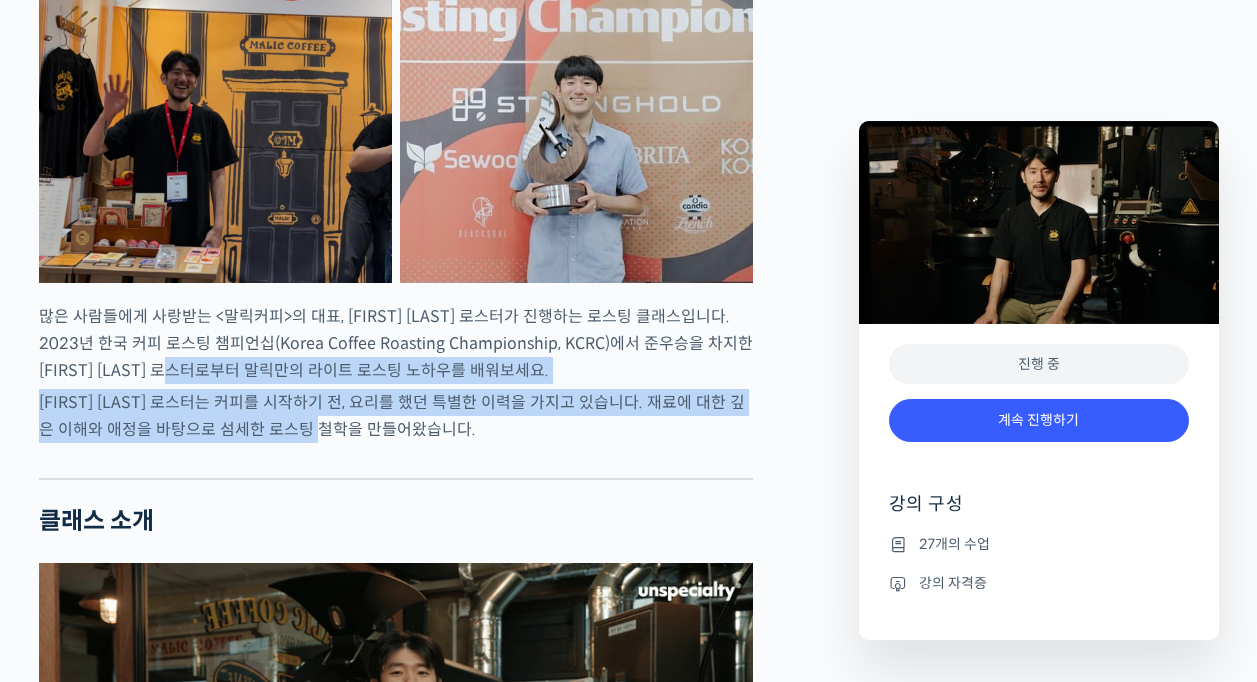 drag, startPoint x: 385, startPoint y: 514, endPoint x: 275, endPoint y: 459, distance: 122.98374 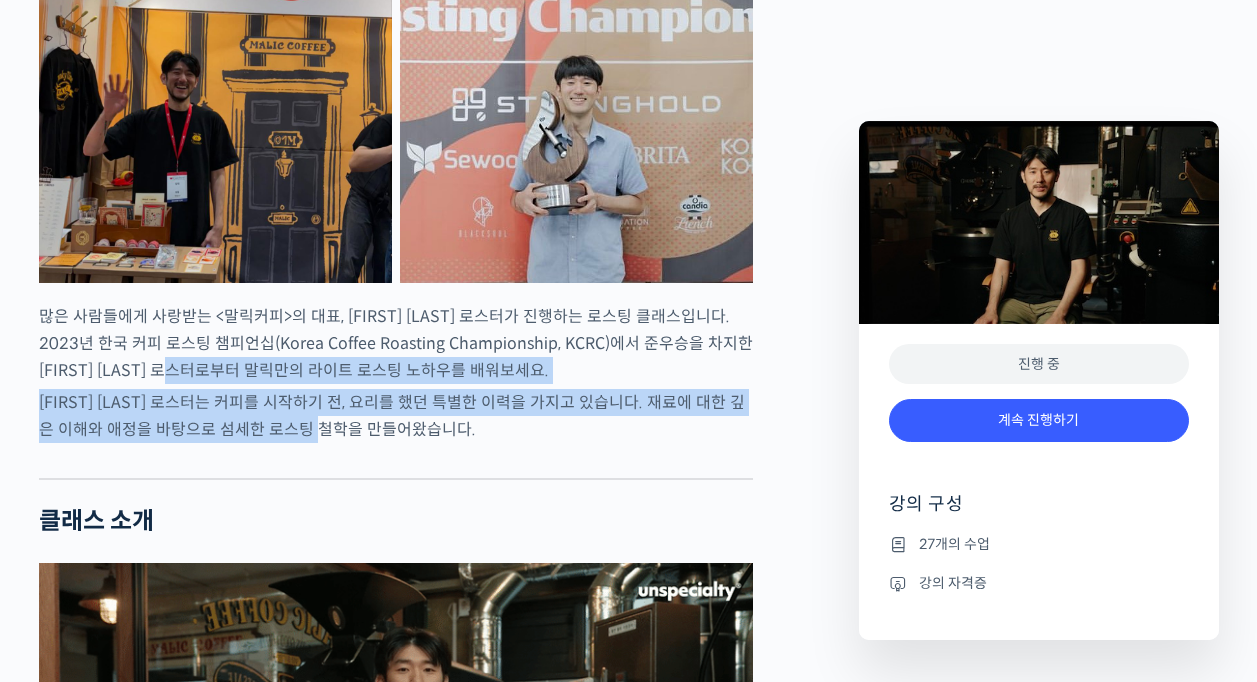 click on "[FIRST] [LAST] 로스터를 소개합니다!
많은 사람들에게 사랑받는 <말릭커피>의 대표, [FIRST] [LAST] 로스터가 진행하는 로스팅 클래스입니다. 2023년 한국 커피 로스팅 챔피언십(Korea Coffee Roasting Championship, KCRC)에서 준우승을 차지한 [FIRST] [LAST] 로스터로부터 말릭만의 라이트 로스팅 노하우를 배워보세요.
[FIRST] [LAST] 로스터는 커피를 시작하기 전, 요리를 했던 특별한 이력을 가지고 있습니다. 재료에 대한 깊은 이해와 애정을 바탕으로 섬세한 로스팅 철학을 만들어왔습니다.
클래스 소개
깨끗하고 클린컵 위에 부드러운 단맛과 향을 추구하는 말릭커피는 많은 고객들의 사랑을 받으며 탄탄히 성장하고 있습니다. “말릭”이라는 이름은 “말릭산”에서 따온 것으로, 사과처럼 부드럽고 우아한 산미를 지향하는 브랜드의 철학을 담고 있습니다." at bounding box center (396, 3304) 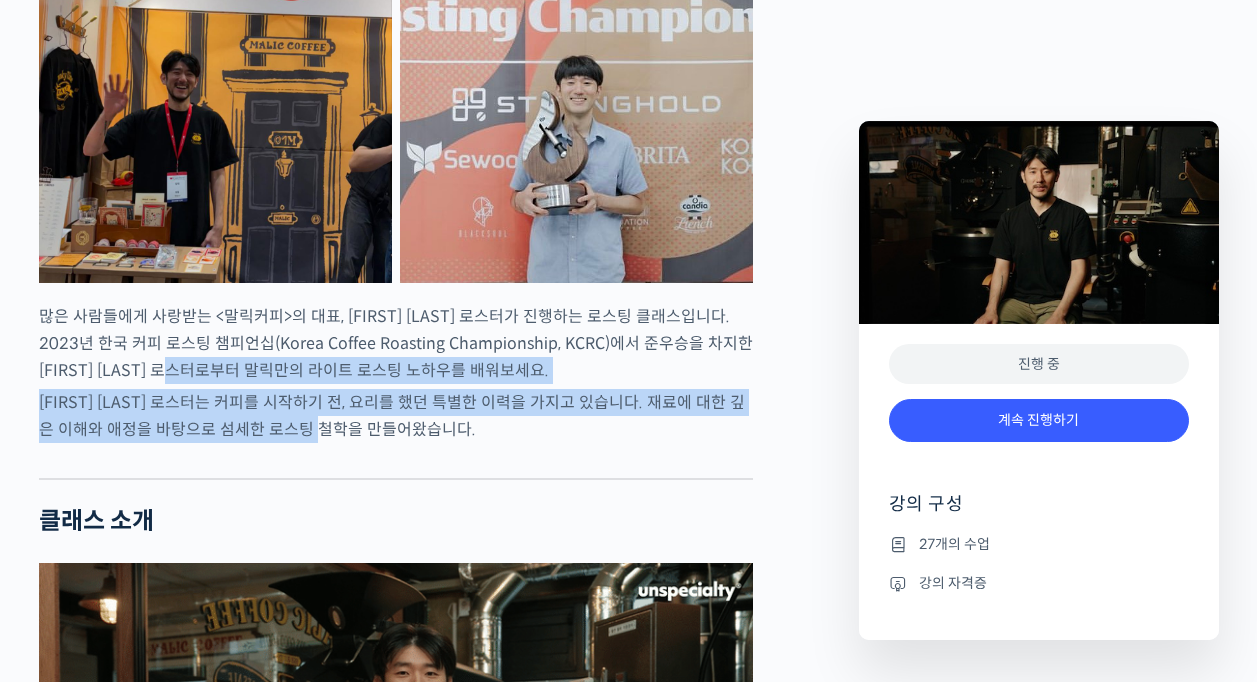 drag, startPoint x: 275, startPoint y: 459, endPoint x: 242, endPoint y: 495, distance: 48.83646 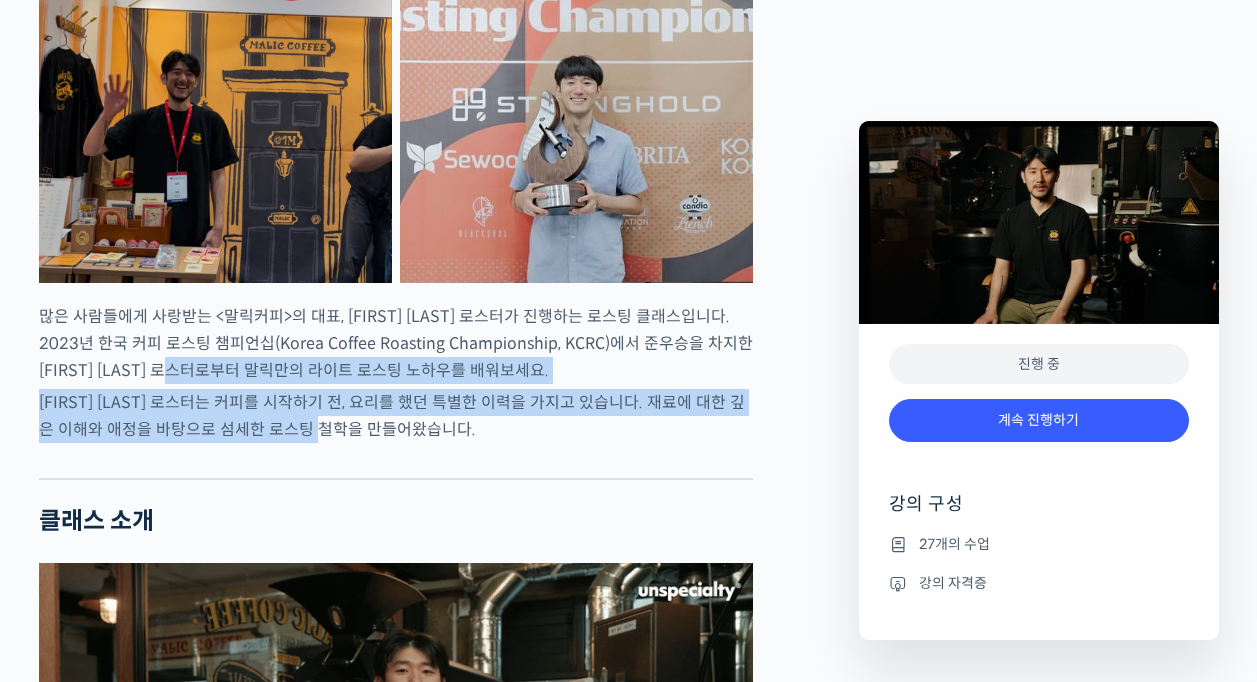click on "[FIRST] [LAST] 로스터는 커피를 시작하기 전, 요리를 했던 특별한 이력을 가지고 있습니다. 재료에 대한 깊은 이해와 애정을 바탕으로 섬세한 로스팅 철학을 만들어왔습니다." at bounding box center [396, 416] 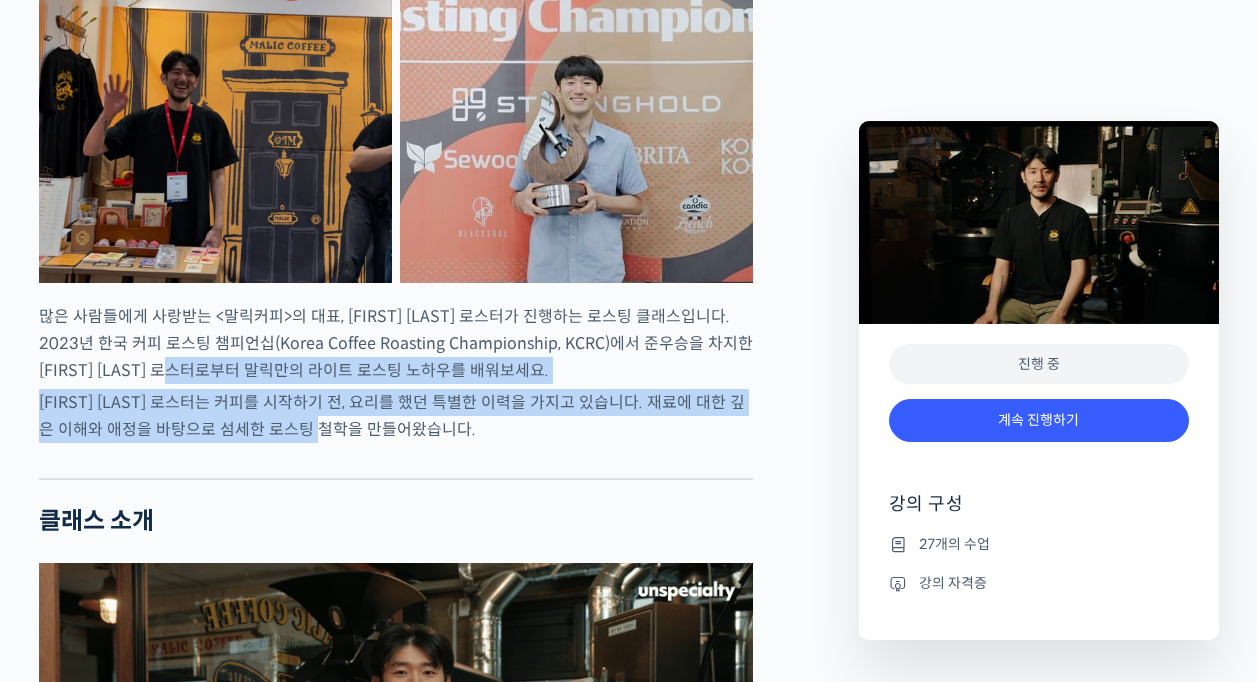 click on "[FIRST] [LAST] 로스터는 커피를 시작하기 전, 요리를 했던 특별한 이력을 가지고 있습니다. 재료에 대한 깊은 이해와 애정을 바탕으로 섬세한 로스팅 철학을 만들어왔습니다." at bounding box center (396, 416) 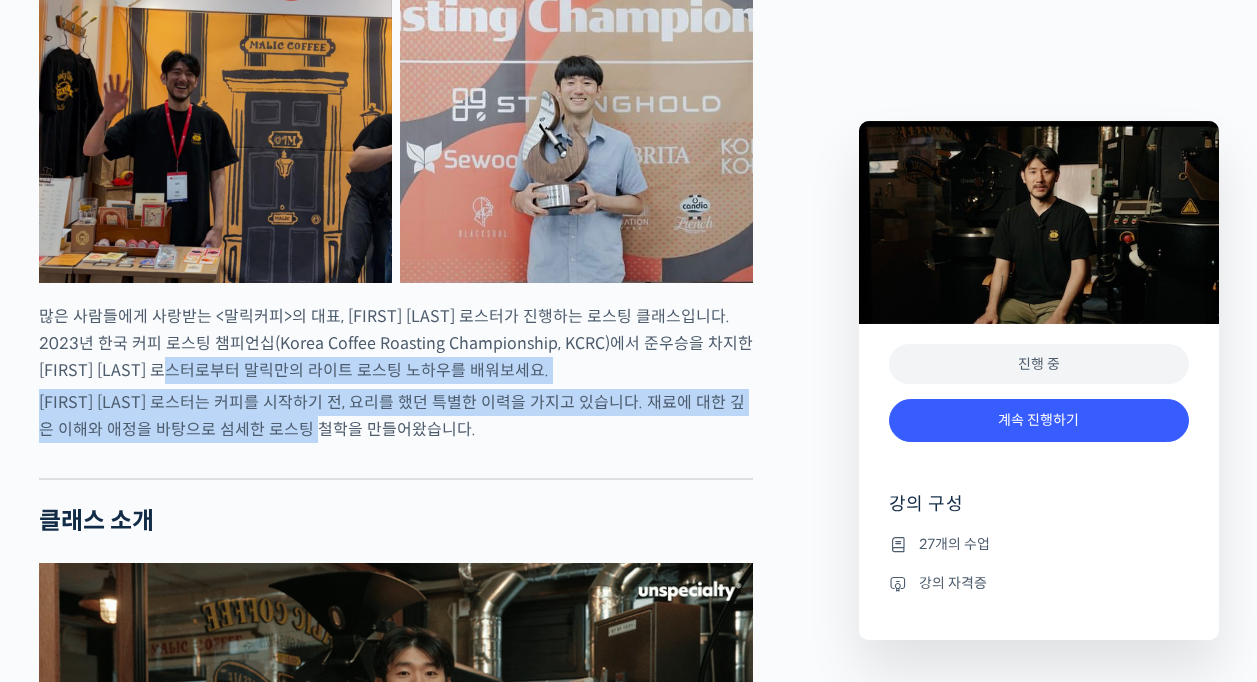 click on "[FIRST] [LAST] 로스터는 커피를 시작하기 전, 요리를 했던 특별한 이력을 가지고 있습니다. 재료에 대한 깊은 이해와 애정을 바탕으로 섬세한 로스팅 철학을 만들어왔습니다." at bounding box center (396, 416) 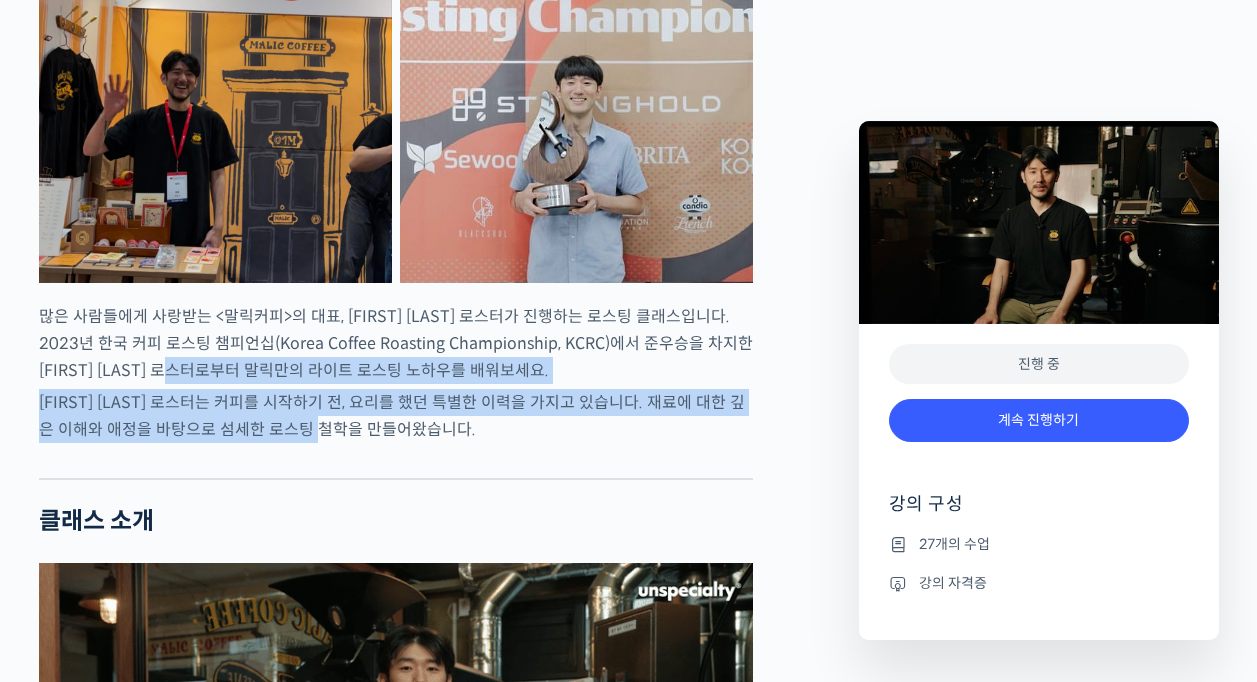 click on "[FIRST] [LAST] 로스터는 커피를 시작하기 전, 요리를 했던 특별한 이력을 가지고 있습니다. 재료에 대한 깊은 이해와 애정을 바탕으로 섬세한 로스팅 철학을 만들어왔습니다." at bounding box center (396, 416) 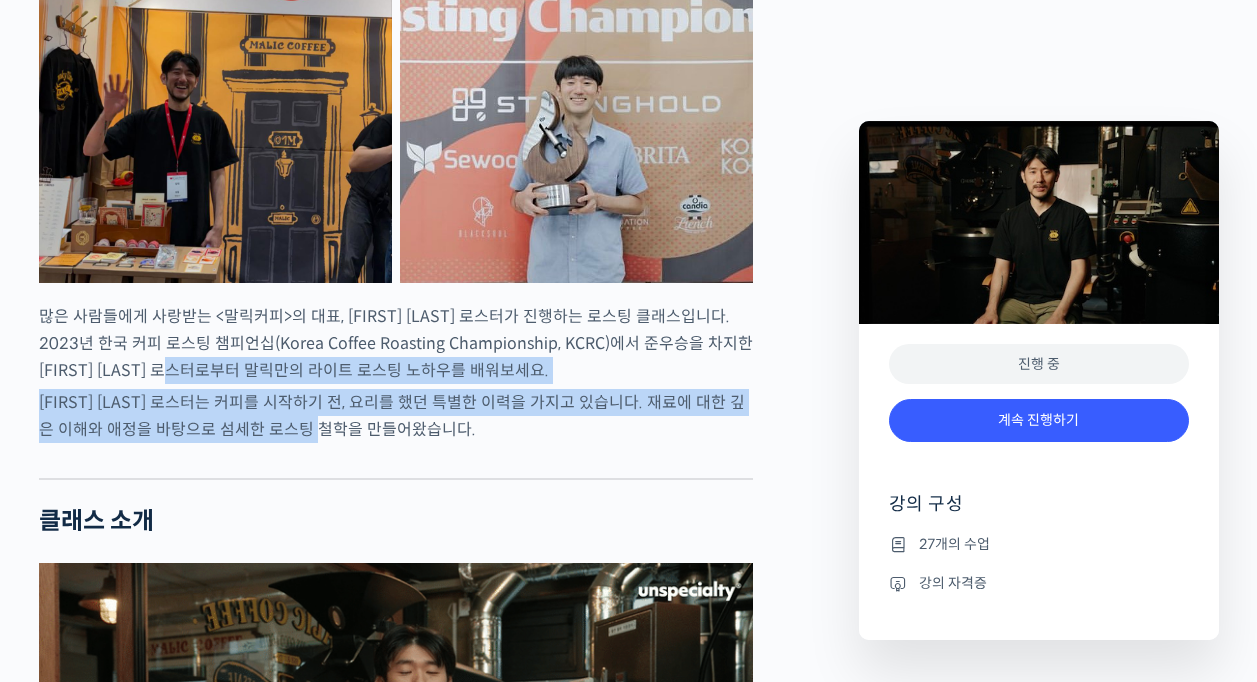 click on "[FIRST] [LAST] 로스터는 커피를 시작하기 전, 요리를 했던 특별한 이력을 가지고 있습니다. 재료에 대한 깊은 이해와 애정을 바탕으로 섬세한 로스팅 철학을 만들어왔습니다." at bounding box center (396, 416) 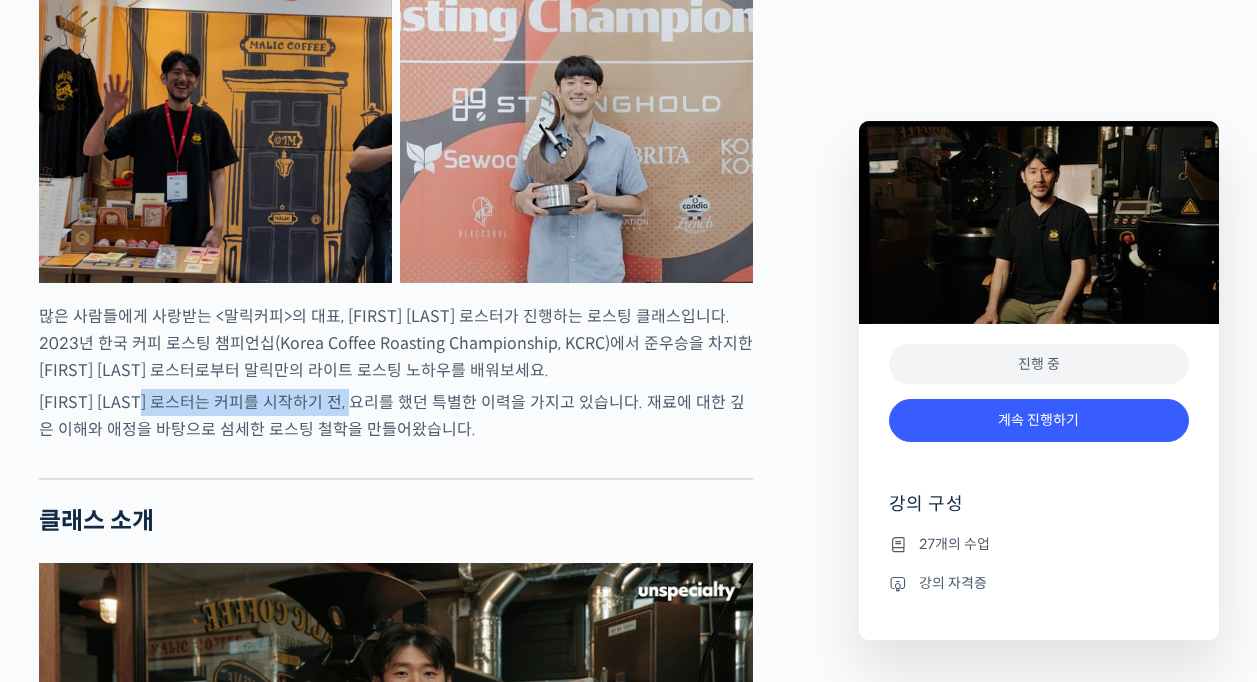 drag, startPoint x: 199, startPoint y: 475, endPoint x: 404, endPoint y: 484, distance: 205.19746 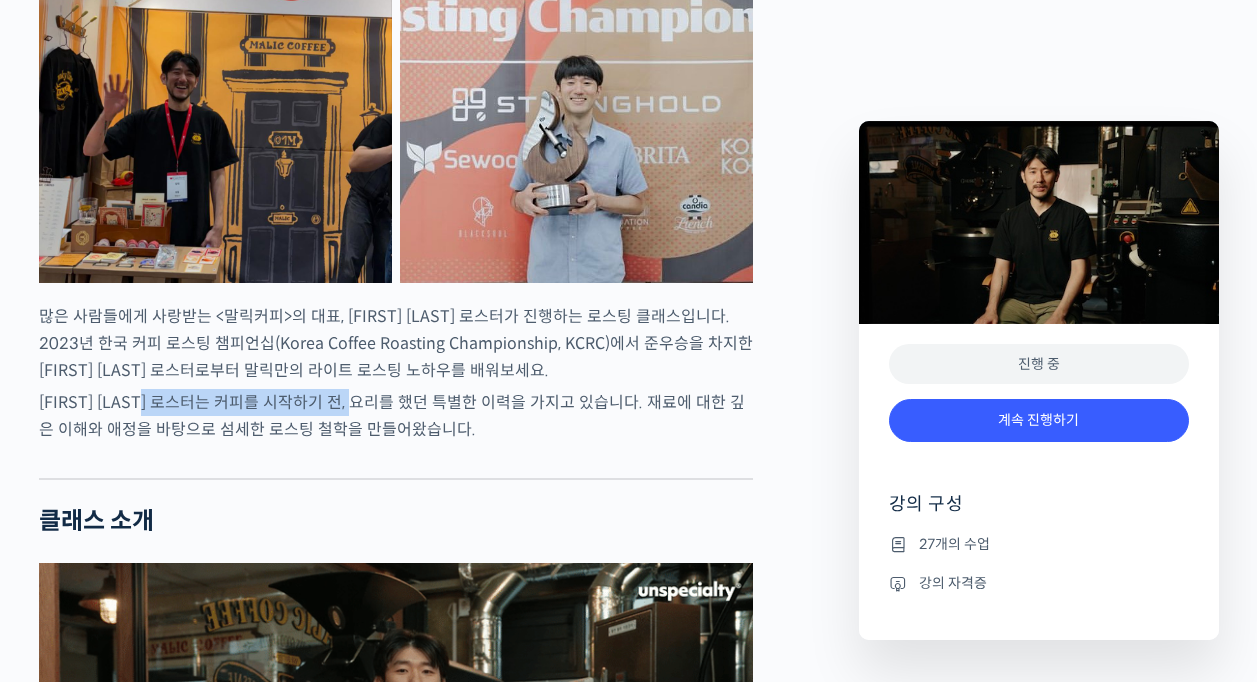 click on "[FIRST] [LAST] 로스터는 커피를 시작하기 전, 요리를 했던 특별한 이력을 가지고 있습니다. 재료에 대한 깊은 이해와 애정을 바탕으로 섬세한 로스팅 철학을 만들어왔습니다." at bounding box center (396, 416) 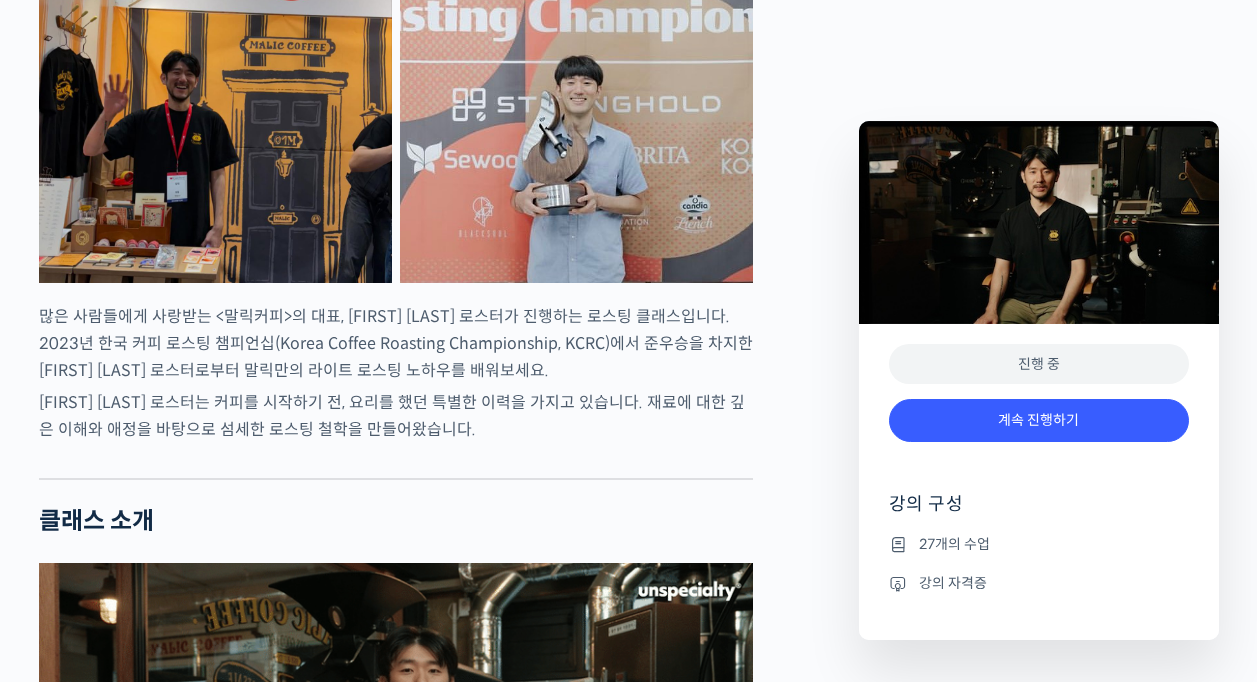 drag, startPoint x: 404, startPoint y: 484, endPoint x: 372, endPoint y: 494, distance: 33.526108 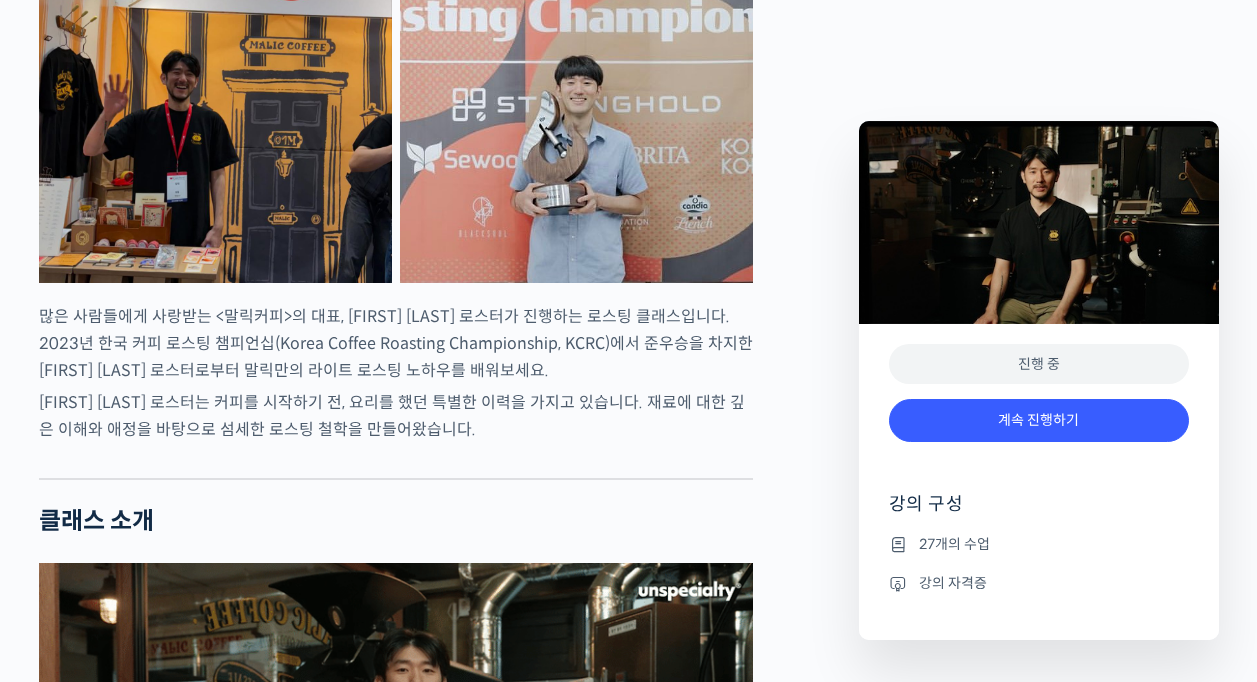 click on "[FIRST] [LAST] 로스터는 커피를 시작하기 전, 요리를 했던 특별한 이력을 가지고 있습니다. 재료에 대한 깊은 이해와 애정을 바탕으로 섬세한 로스팅 철학을 만들어왔습니다." at bounding box center (396, 416) 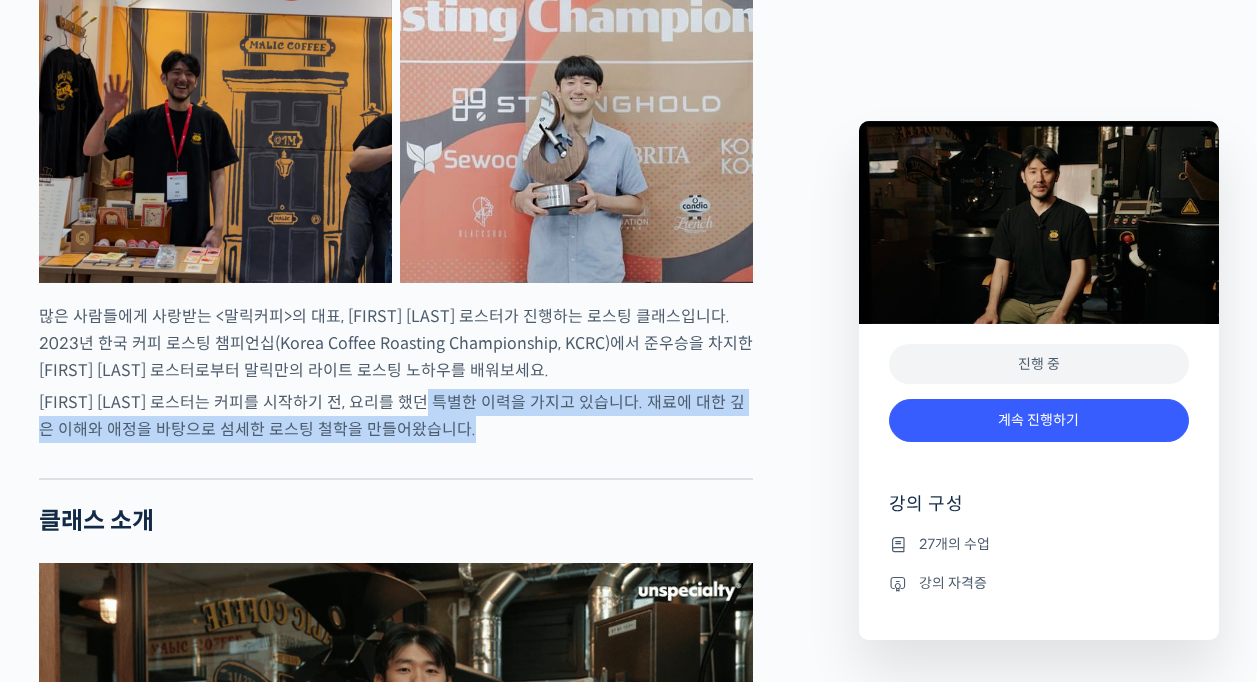 drag, startPoint x: 483, startPoint y: 486, endPoint x: 619, endPoint y: 531, distance: 143.25153 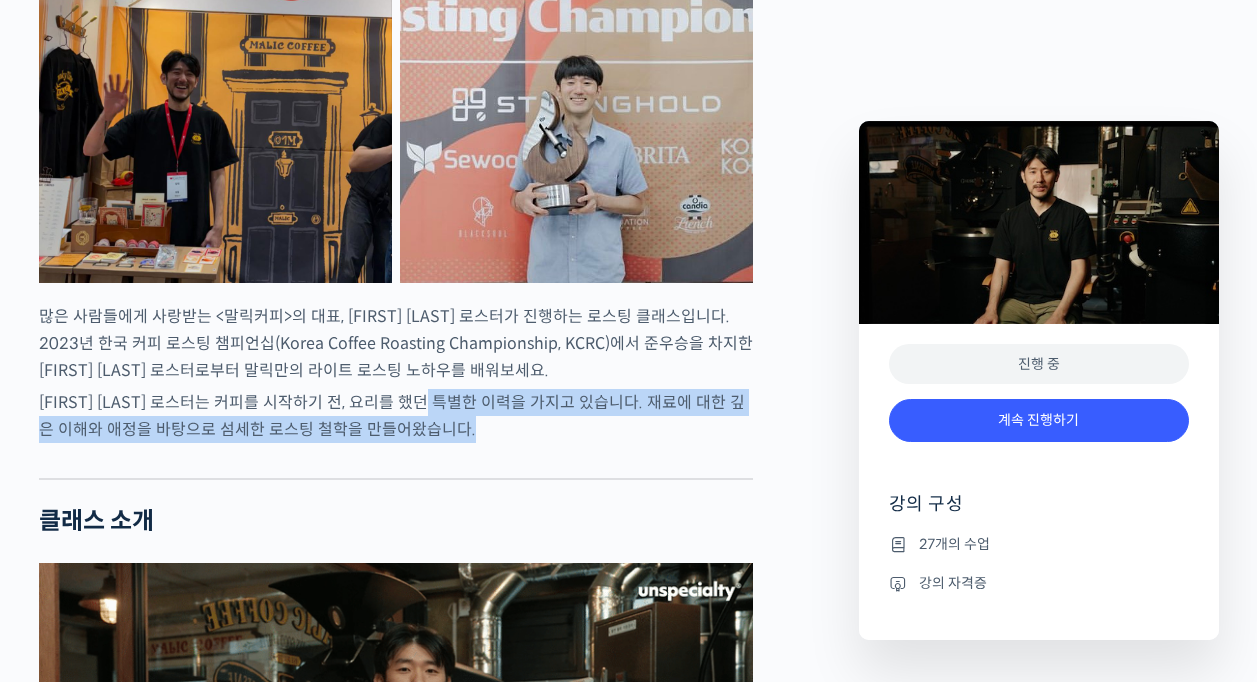 click on "[FIRST] [LAST] 로스터를 소개합니다!
많은 사람들에게 사랑받는 <말릭커피>의 대표, [FIRST] [LAST] 로스터가 진행하는 로스팅 클래스입니다. 2023년 한국 커피 로스팅 챔피언십(Korea Coffee Roasting Championship, KCRC)에서 준우승을 차지한 [FIRST] [LAST] 로스터로부터 말릭만의 라이트 로스팅 노하우를 배워보세요.
[FIRST] [LAST] 로스터는 커피를 시작하기 전, 요리를 했던 특별한 이력을 가지고 있습니다. 재료에 대한 깊은 이해와 애정을 바탕으로 섬세한 로스팅 철학을 만들어왔습니다.
클래스 소개
깨끗하고 클린컵 위에 부드러운 단맛과 향을 추구하는 말릭커피는 많은 고객들의 사랑을 받으며 탄탄히 성장하고 있습니다. “말릭”이라는 이름은 “말릭산”에서 따온 것으로, 사과처럼 부드럽고 우아한 산미를 지향하는 브랜드의 철학을 담고 있습니다." at bounding box center (396, 3304) 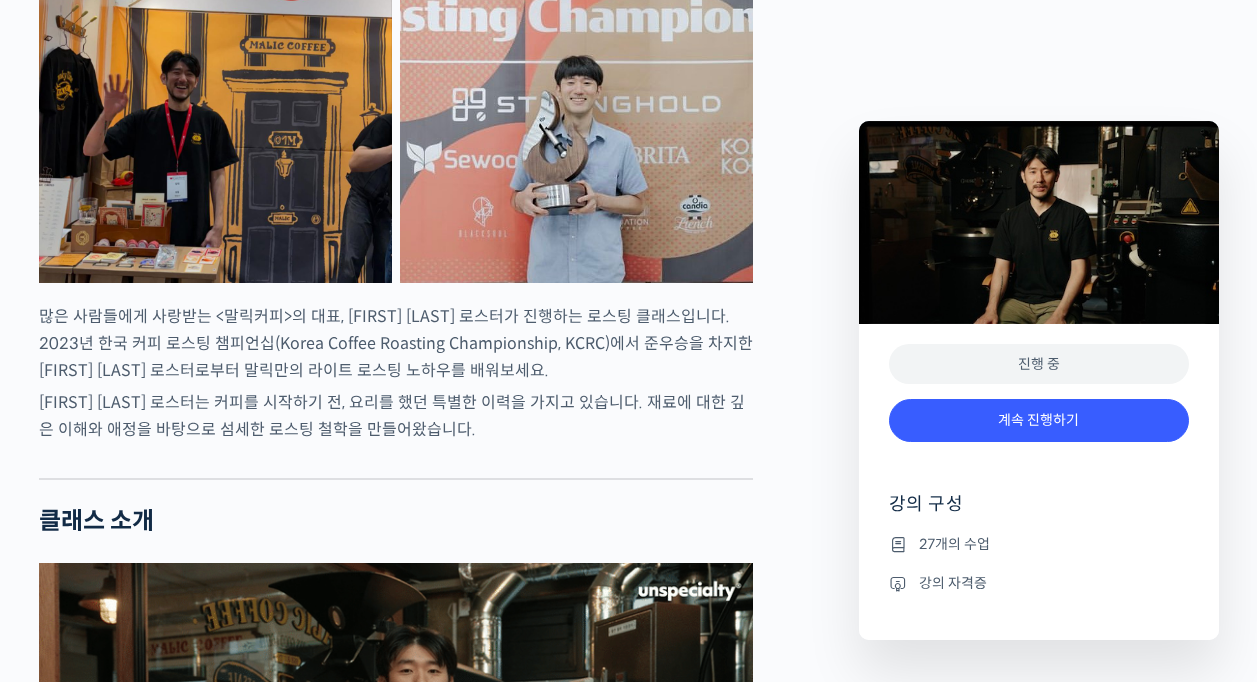 click on "[FIRST] [LAST] 로스터를 소개합니다!
많은 사람들에게 사랑받는 <말릭커피>의 대표, [FIRST] [LAST] 로스터가 진행하는 로스팅 클래스입니다. 2023년 한국 커피 로스팅 챔피언십(Korea Coffee Roasting Championship, KCRC)에서 준우승을 차지한 [FIRST] [LAST] 로스터로부터 말릭만의 라이트 로스팅 노하우를 배워보세요.
[FIRST] [LAST] 로스터는 커피를 시작하기 전, 요리를 했던 특별한 이력을 가지고 있습니다. 재료에 대한 깊은 이해와 애정을 바탕으로 섬세한 로스팅 철학을 만들어왔습니다.
클래스 소개
깨끗하고 클린컵 위에 부드러운 단맛과 향을 추구하는 말릭커피는 많은 고객들의 사랑을 받으며 탄탄히 성장하고 있습니다. “말릭”이라는 이름은 “말릭산”에서 따온 것으로, 사과처럼 부드럽고 우아한 산미를 지향하는 브랜드의 철학을 담고 있습니다." at bounding box center [396, 3304] 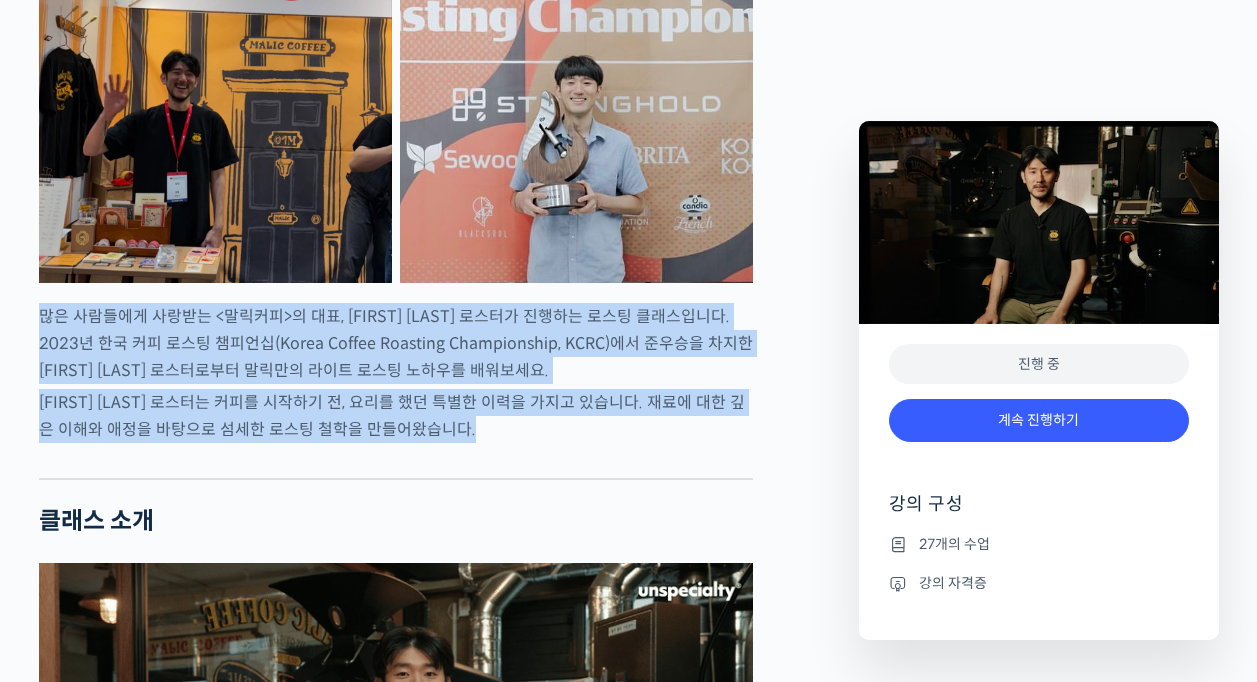 drag, startPoint x: 82, startPoint y: 404, endPoint x: 43, endPoint y: 377, distance: 47.434166 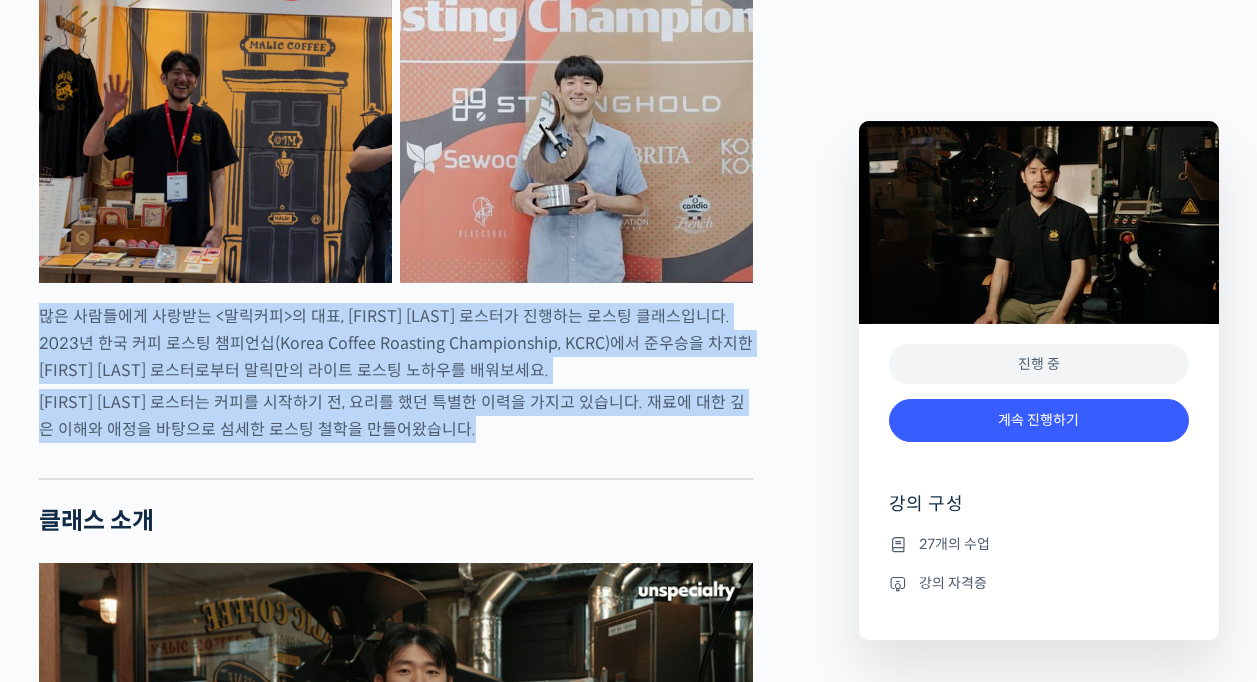 click on "[FIRST] [LAST] 로스터를 소개합니다!
많은 사람들에게 사랑받는 <말릭커피>의 대표, [FIRST] [LAST] 로스터가 진행하는 로스팅 클래스입니다. 2023년 한국 커피 로스팅 챔피언십(Korea Coffee Roasting Championship, KCRC)에서 준우승을 차지한 [FIRST] [LAST] 로스터로부터 말릭만의 라이트 로스팅 노하우를 배워보세요.
[FIRST] [LAST] 로스터는 커피를 시작하기 전, 요리를 했던 특별한 이력을 가지고 있습니다. 재료에 대한 깊은 이해와 애정을 바탕으로 섬세한 로스팅 철학을 만들어왔습니다.
클래스 소개
깨끗하고 클린컵 위에 부드러운 단맛과 향을 추구하는 말릭커피는 많은 고객들의 사랑을 받으며 탄탄히 성장하고 있습니다. “말릭”이라는 이름은 “말릭산”에서 따온 것으로, 사과처럼 부드럽고 우아한 산미를 지향하는 브랜드의 철학을 담고 있습니다." at bounding box center [396, 3304] 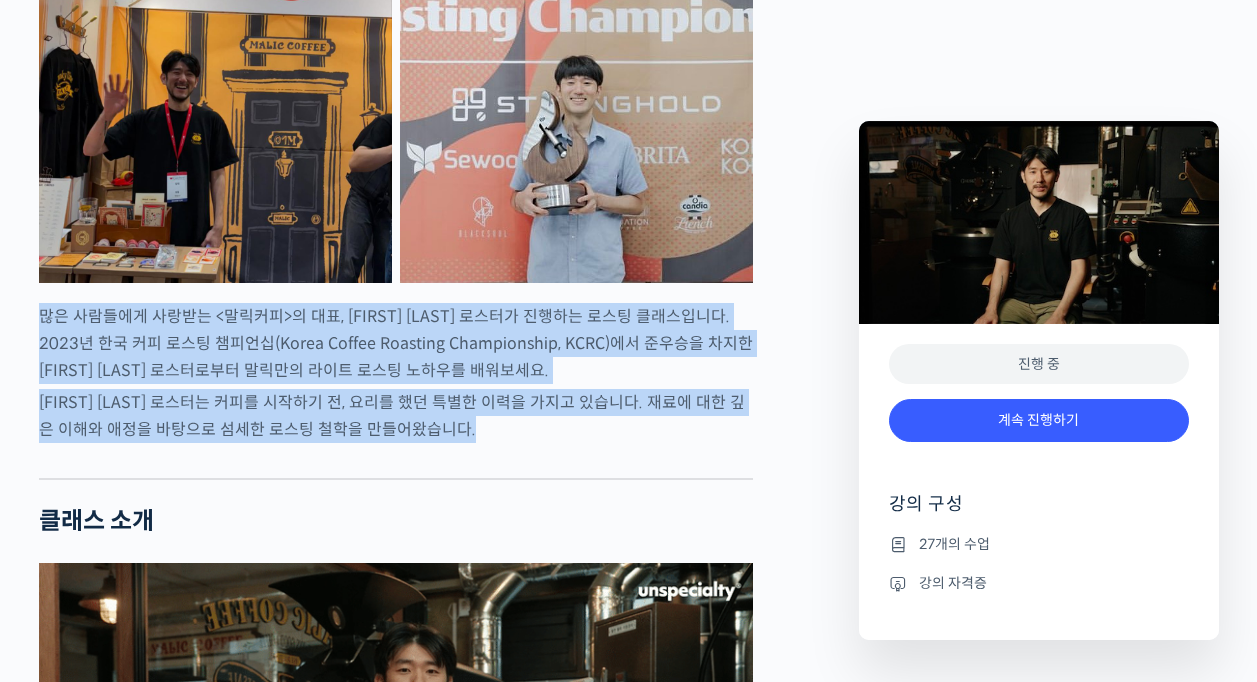 click on "[FIRST] [LAST] 로스터는 커피를 시작하기 전, 요리를 했던 특별한 이력을 가지고 있습니다. 재료에 대한 깊은 이해와 애정을 바탕으로 섬세한 로스팅 철학을 만들어왔습니다." at bounding box center [396, 416] 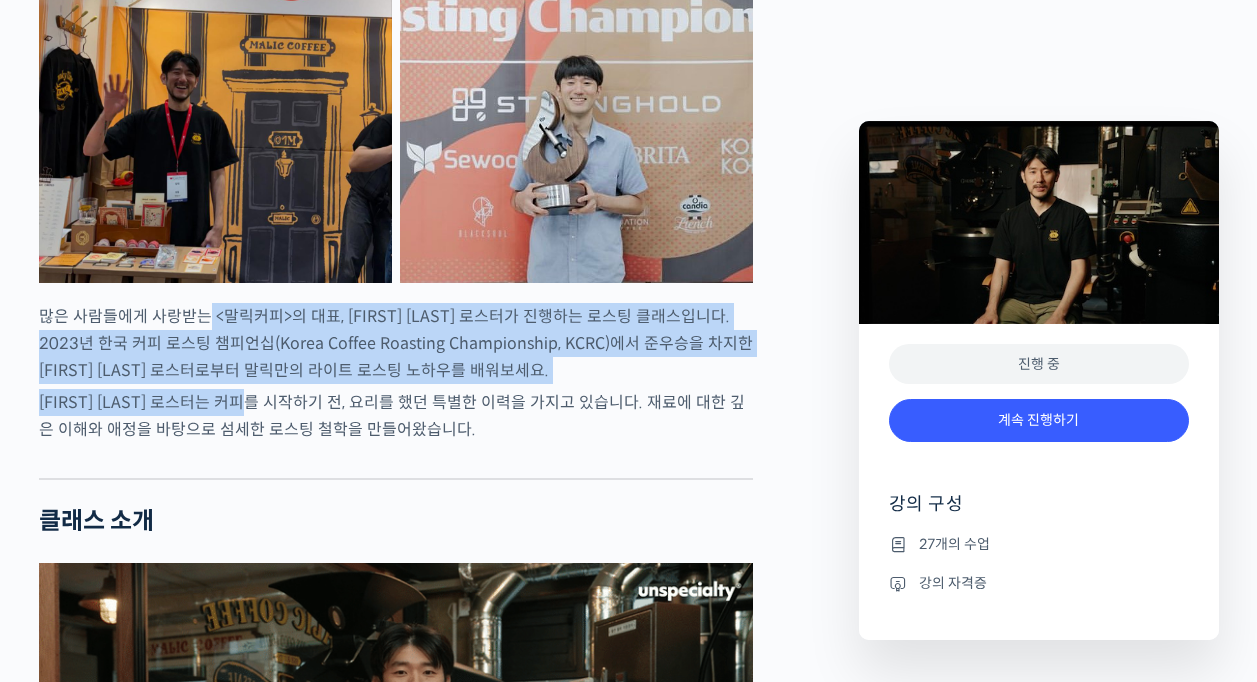 drag, startPoint x: 203, startPoint y: 396, endPoint x: 298, endPoint y: 469, distance: 119.80818 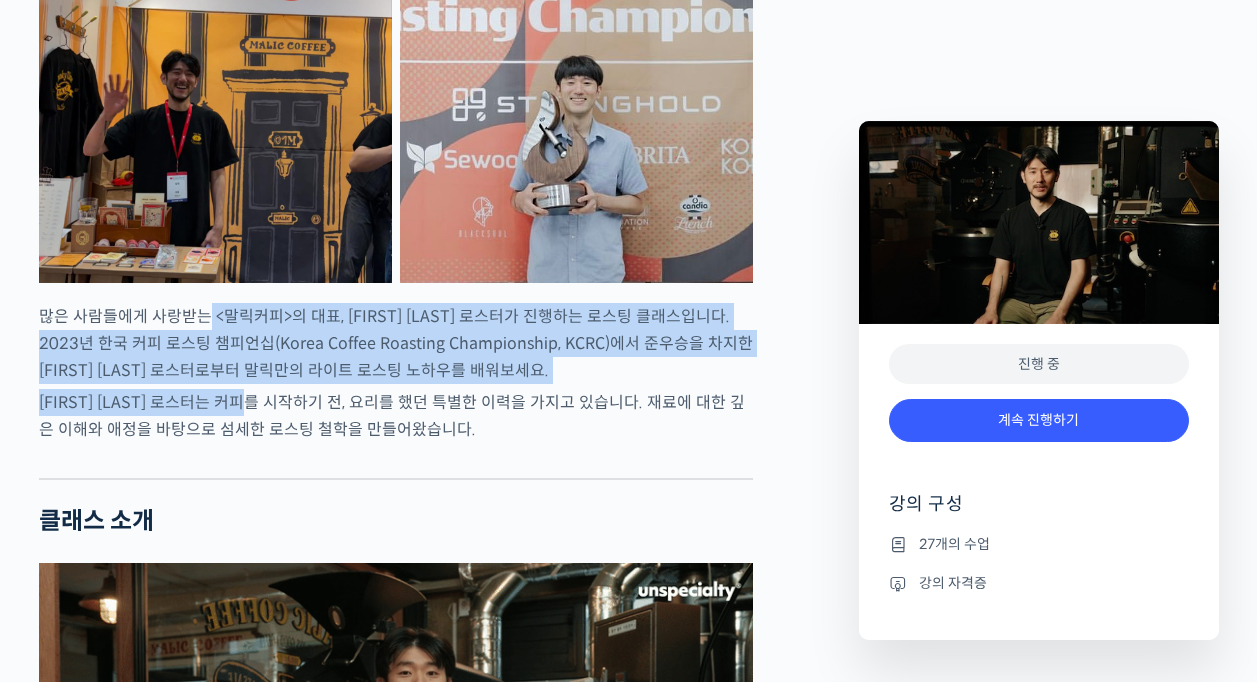 click on "[FIRST] [LAST] 로스터를 소개합니다!
많은 사람들에게 사랑받는 <말릭커피>의 대표, [FIRST] [LAST] 로스터가 진행하는 로스팅 클래스입니다. 2023년 한국 커피 로스팅 챔피언십(Korea Coffee Roasting Championship, KCRC)에서 준우승을 차지한 [FIRST] [LAST] 로스터로부터 말릭만의 라이트 로스팅 노하우를 배워보세요.
[FIRST] [LAST] 로스터는 커피를 시작하기 전, 요리를 했던 특별한 이력을 가지고 있습니다. 재료에 대한 깊은 이해와 애정을 바탕으로 섬세한 로스팅 철학을 만들어왔습니다.
클래스 소개
깨끗하고 클린컵 위에 부드러운 단맛과 향을 추구하는 말릭커피는 많은 고객들의 사랑을 받으며 탄탄히 성장하고 있습니다. “말릭”이라는 이름은 “말릭산”에서 따온 것으로, 사과처럼 부드럽고 우아한 산미를 지향하는 브랜드의 철학을 담고 있습니다." at bounding box center [396, 3304] 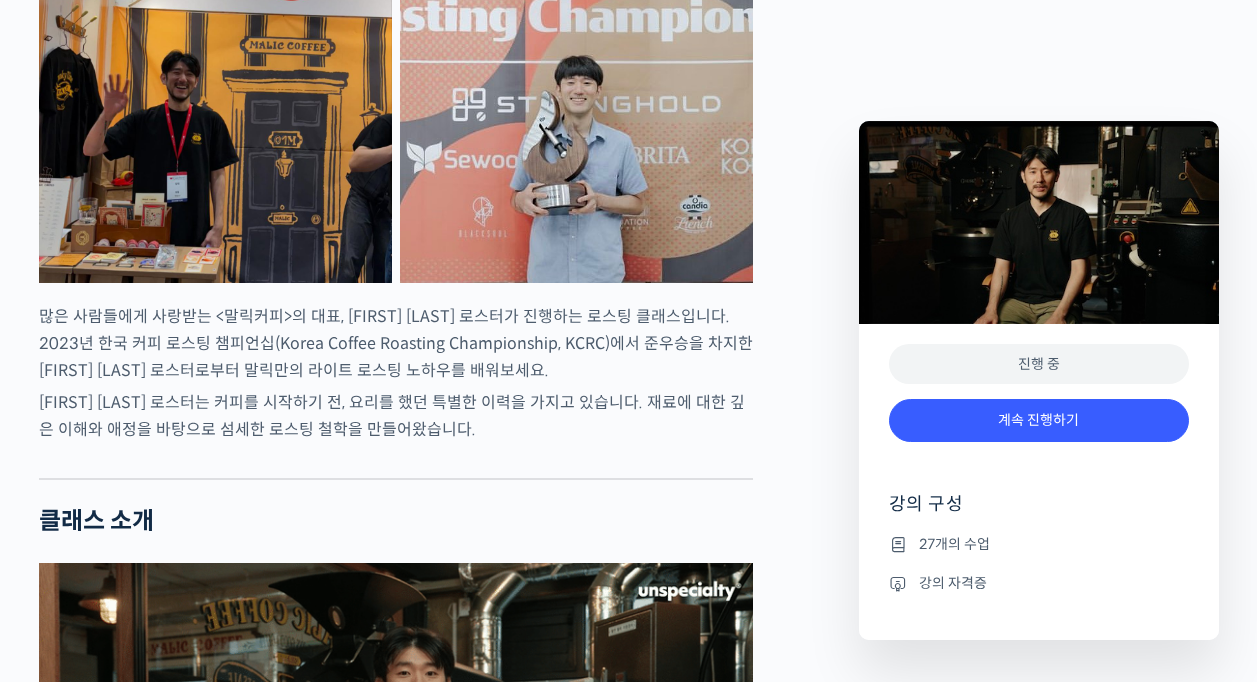 drag, startPoint x: 298, startPoint y: 469, endPoint x: 452, endPoint y: 486, distance: 154.93547 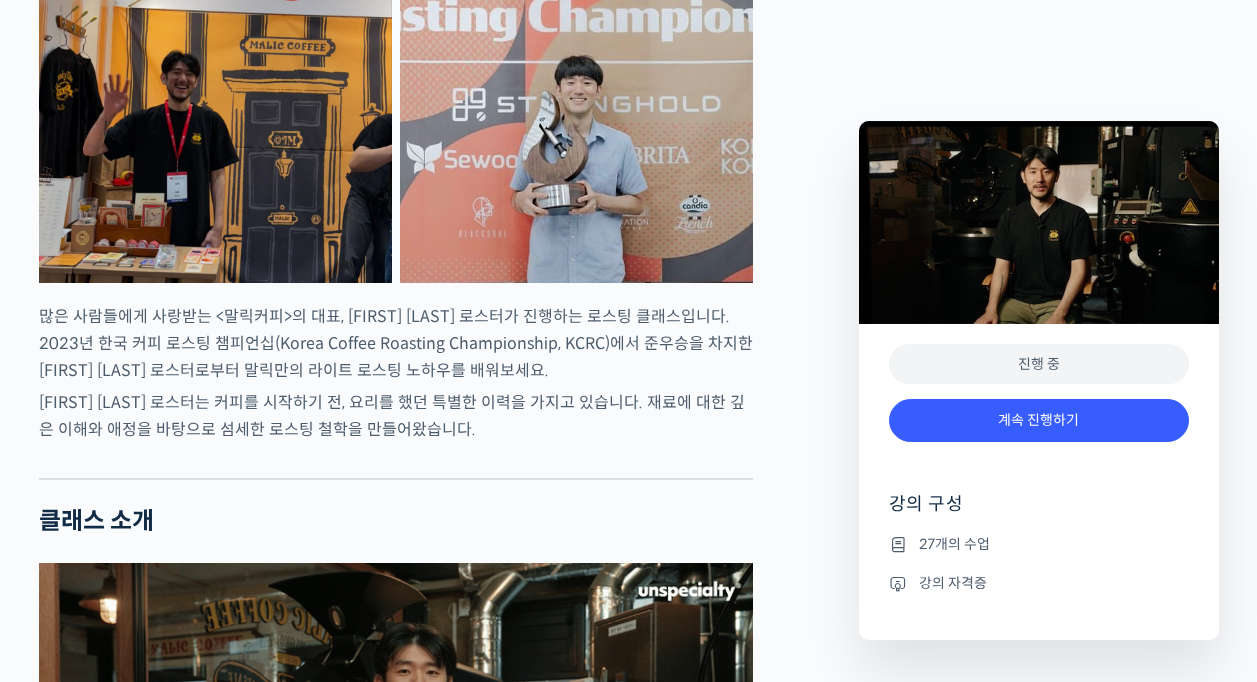 click on "[FIRST] [LAST] 로스터는 커피를 시작하기 전, 요리를 했던 특별한 이력을 가지고 있습니다. 재료에 대한 깊은 이해와 애정을 바탕으로 섬세한 로스팅 철학을 만들어왔습니다." at bounding box center (396, 416) 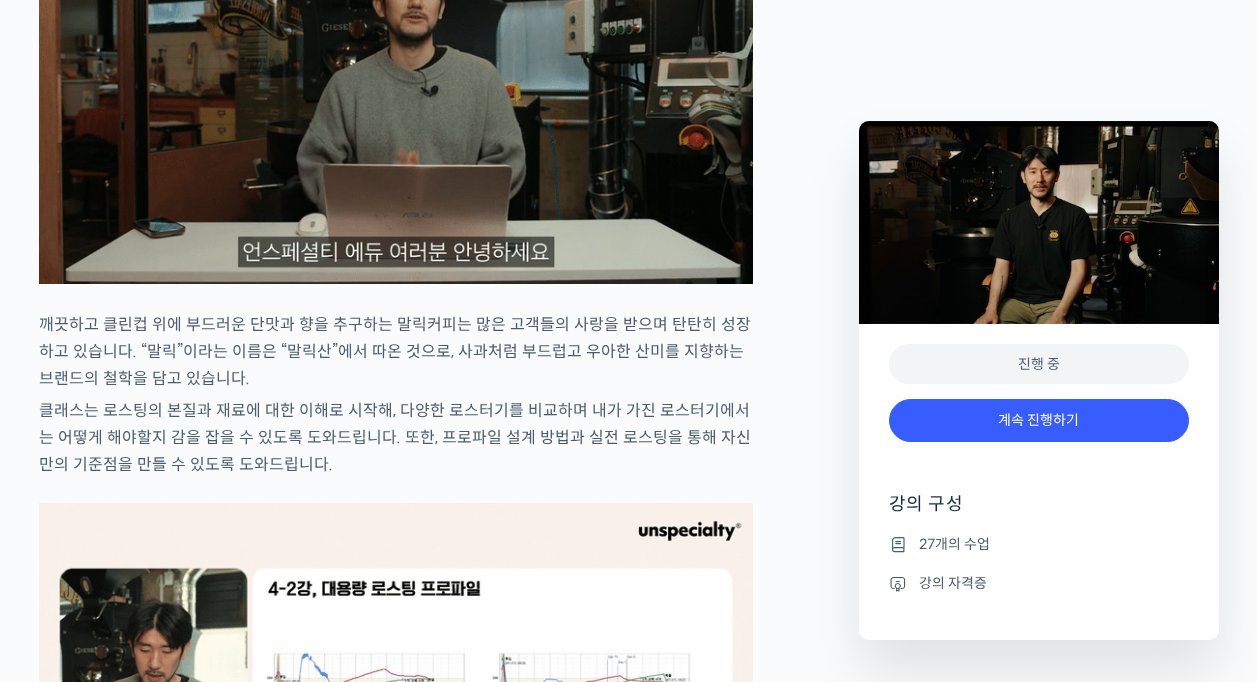 scroll, scrollTop: 1800, scrollLeft: 0, axis: vertical 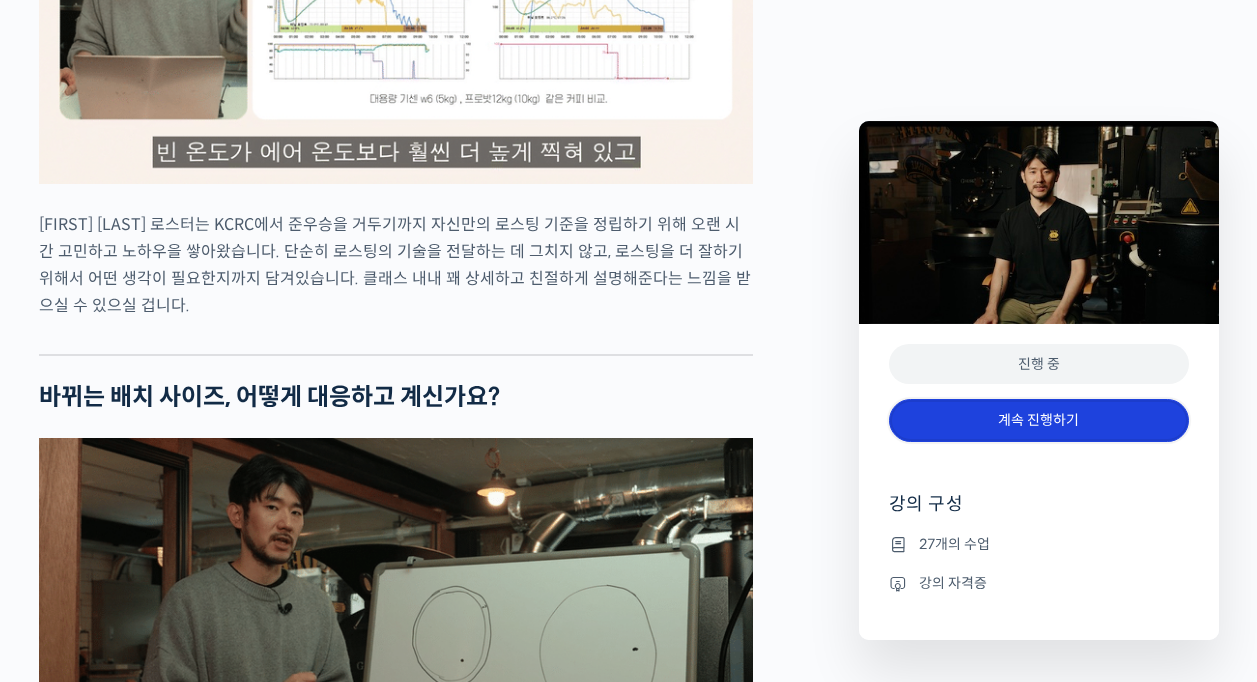 click on "계속 진행하기" at bounding box center (1039, 420) 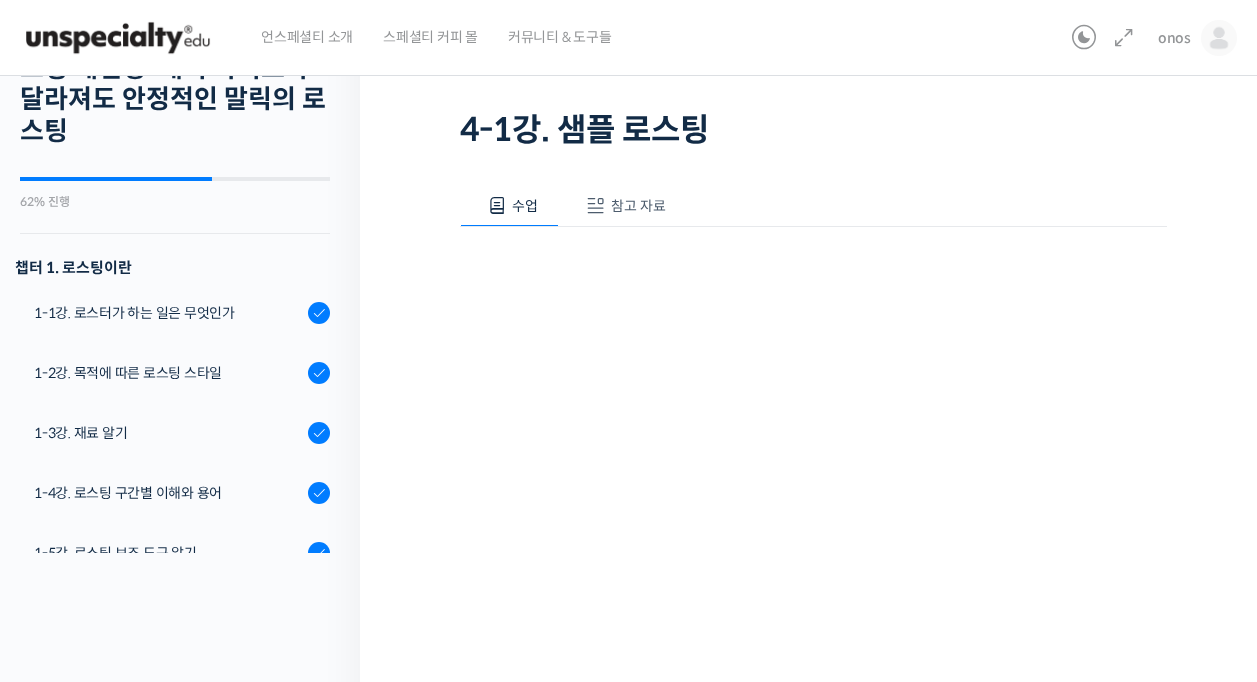 scroll, scrollTop: 0, scrollLeft: 0, axis: both 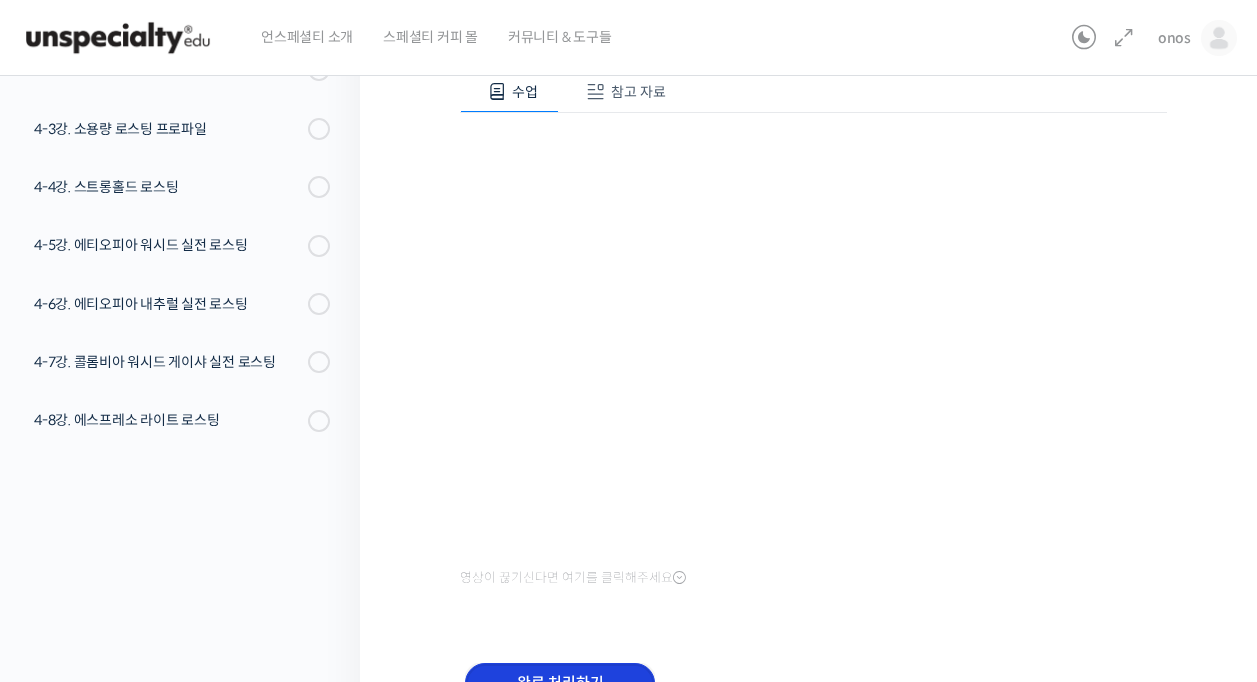 click on "완료 처리하기" at bounding box center [560, 683] 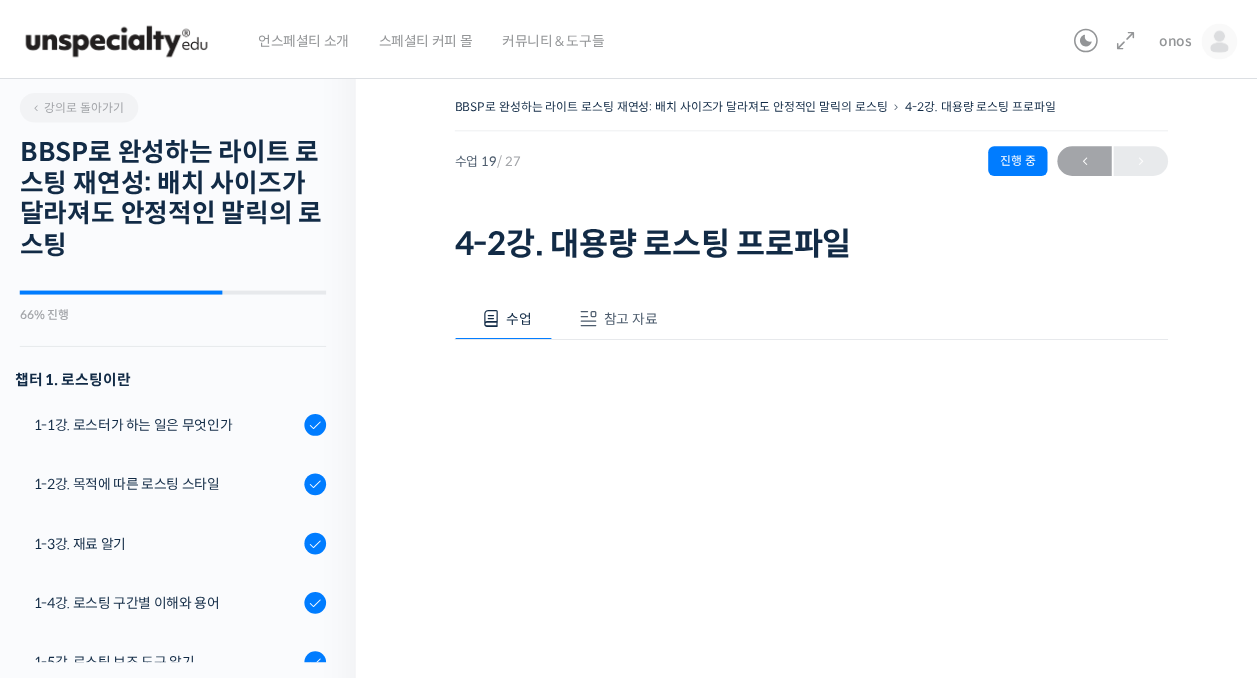 scroll, scrollTop: 0, scrollLeft: 0, axis: both 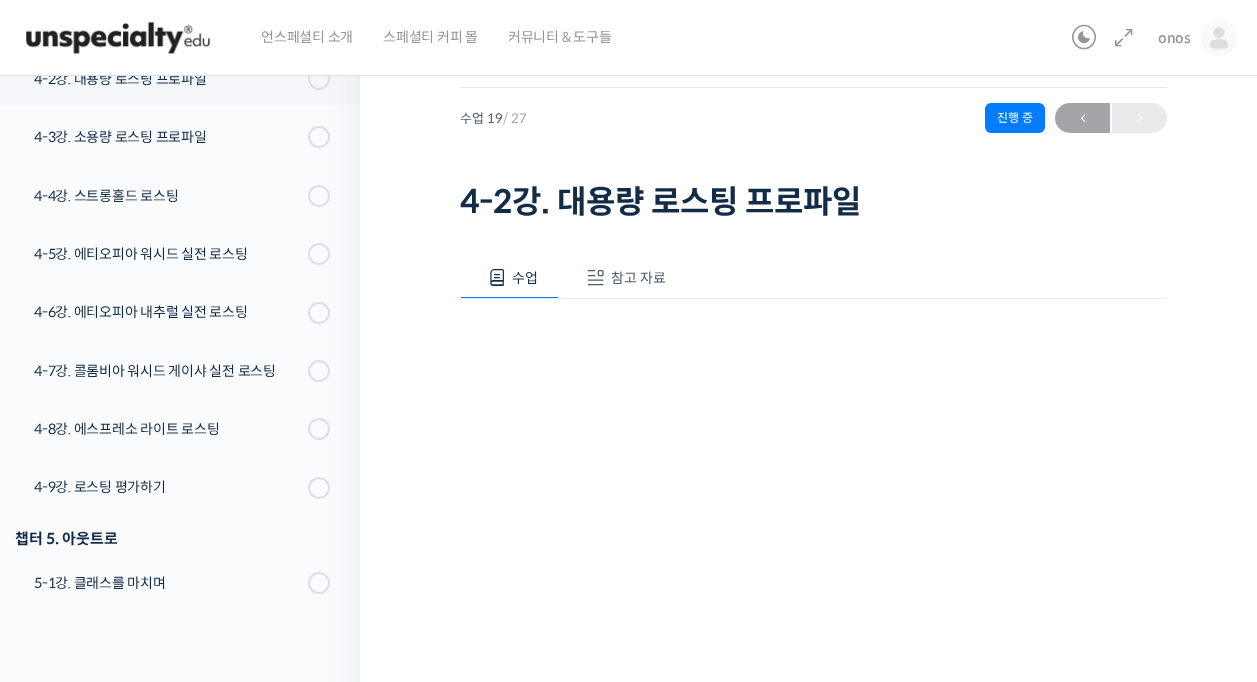 click on "참고 자료" at bounding box center [638, 278] 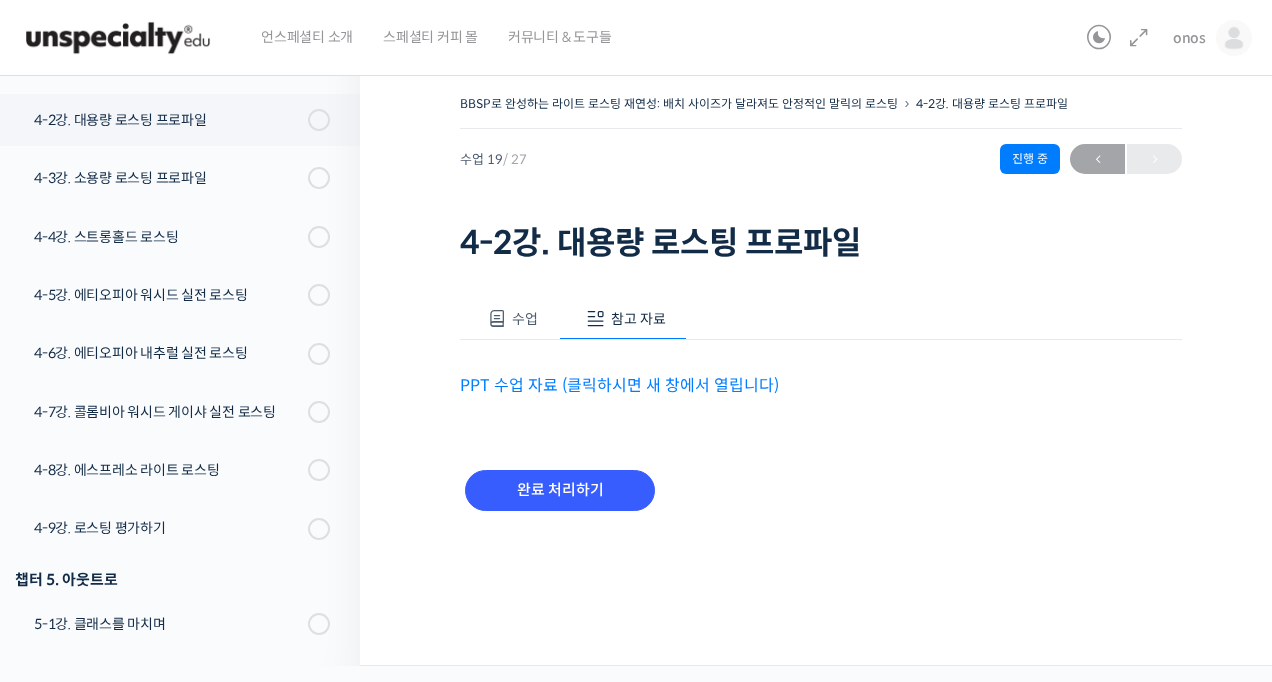 click on "수업" at bounding box center (509, 319) 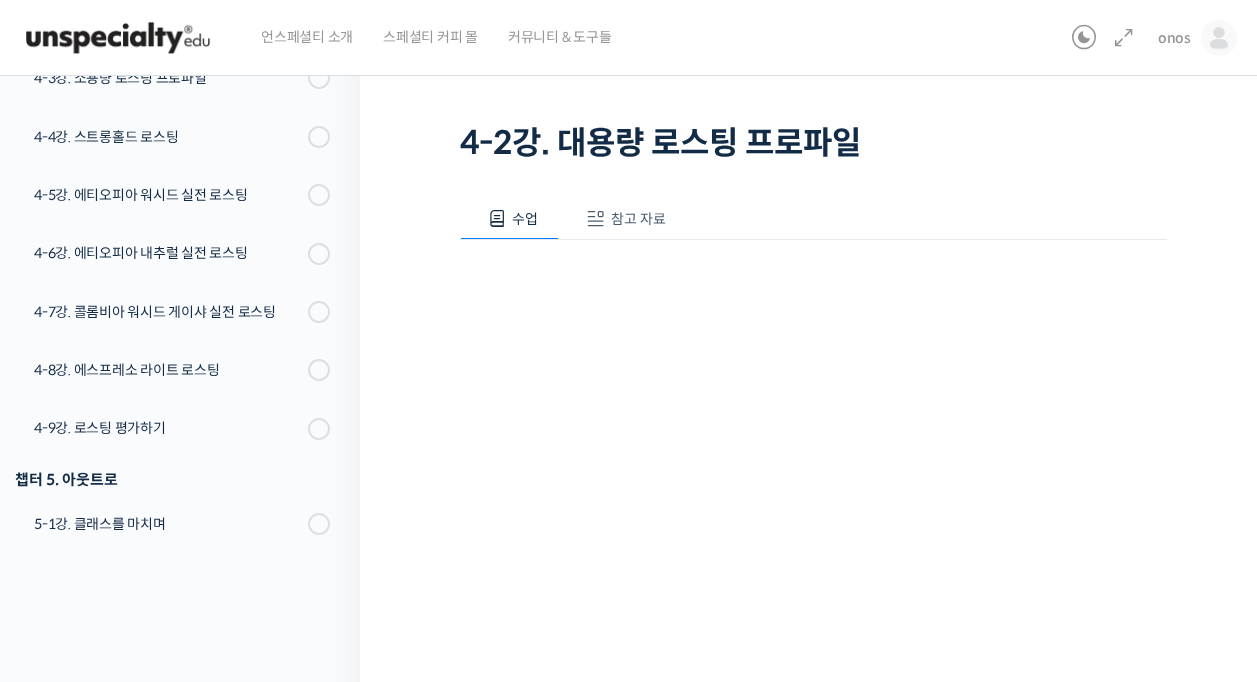 scroll, scrollTop: 0, scrollLeft: 0, axis: both 